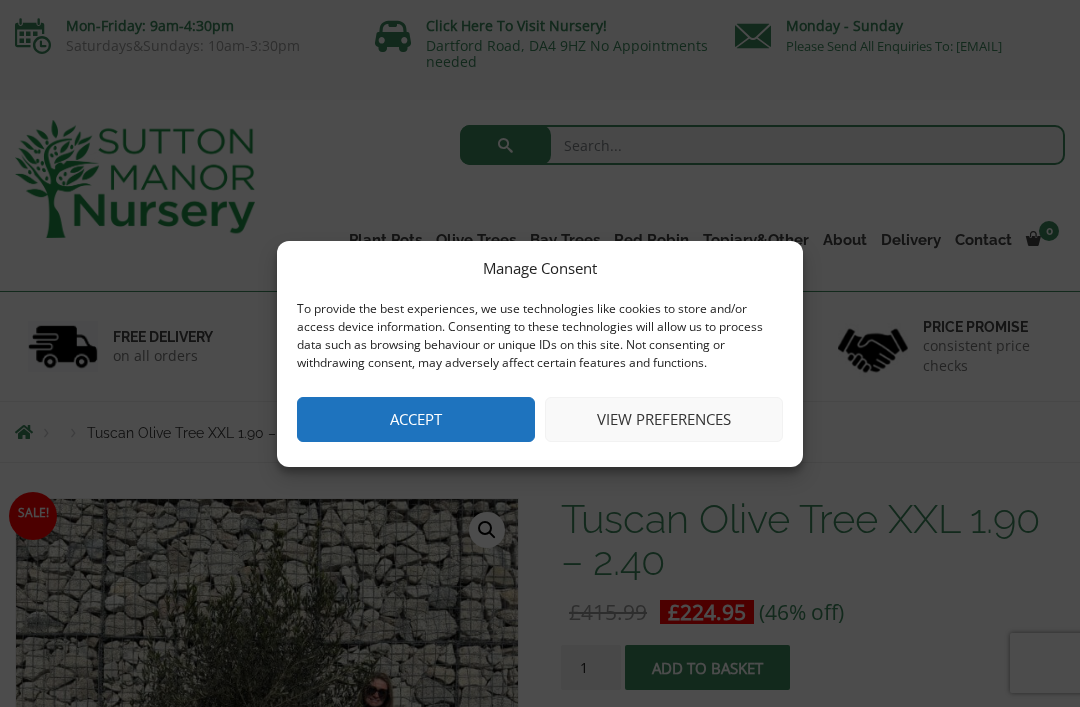 scroll, scrollTop: 0, scrollLeft: 0, axis: both 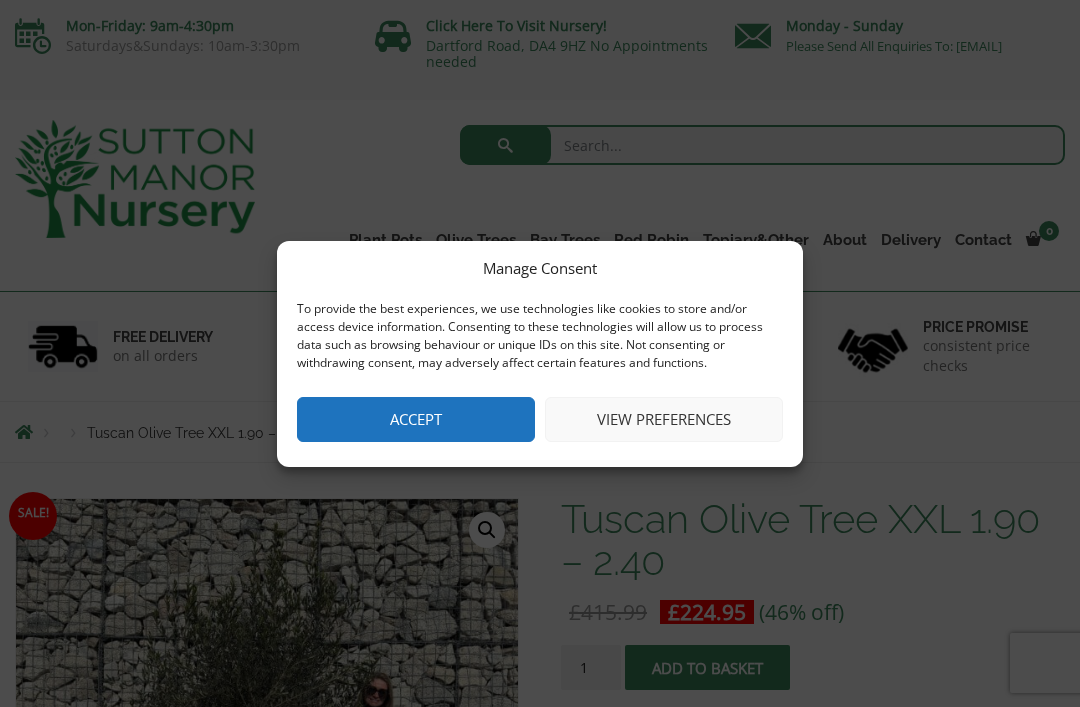 click on "Accept" at bounding box center [416, 419] 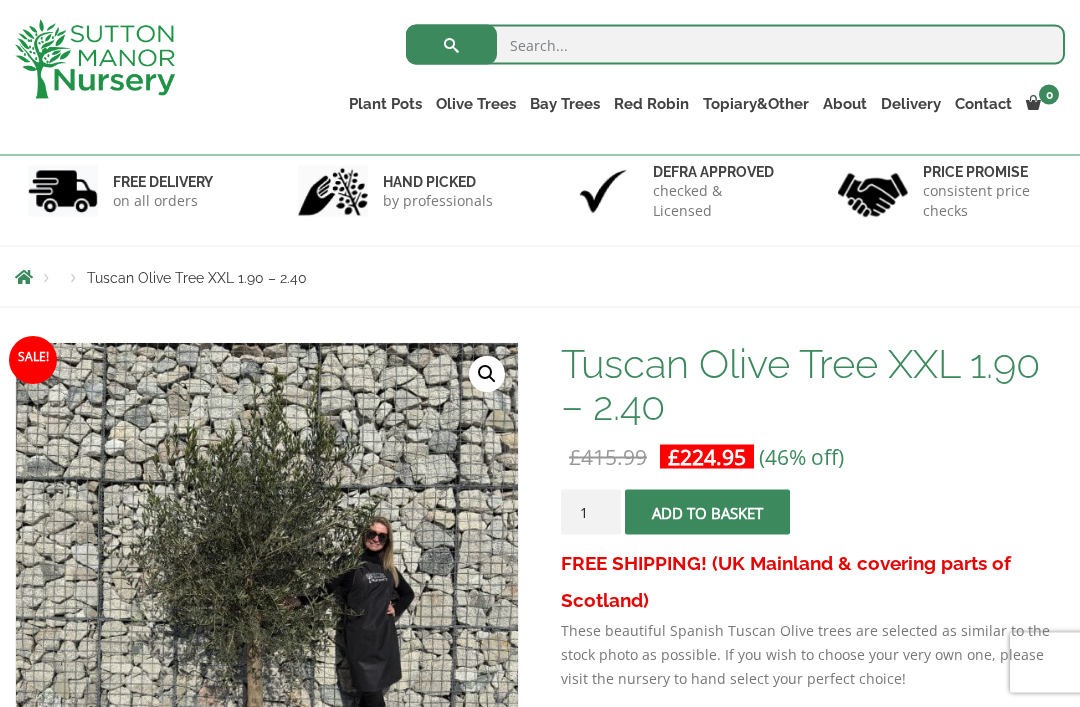 scroll, scrollTop: 0, scrollLeft: 0, axis: both 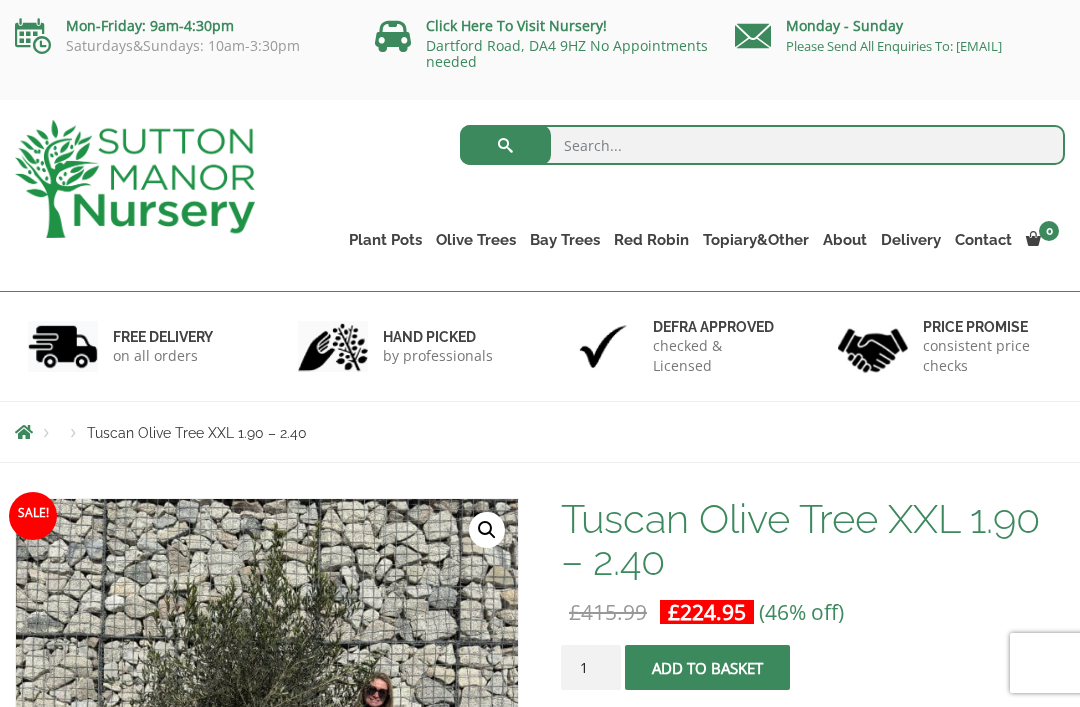 click on "Red Robin Standards
Red Robin (Photinia) Floating Cloud Trees" at bounding box center [0, 0] 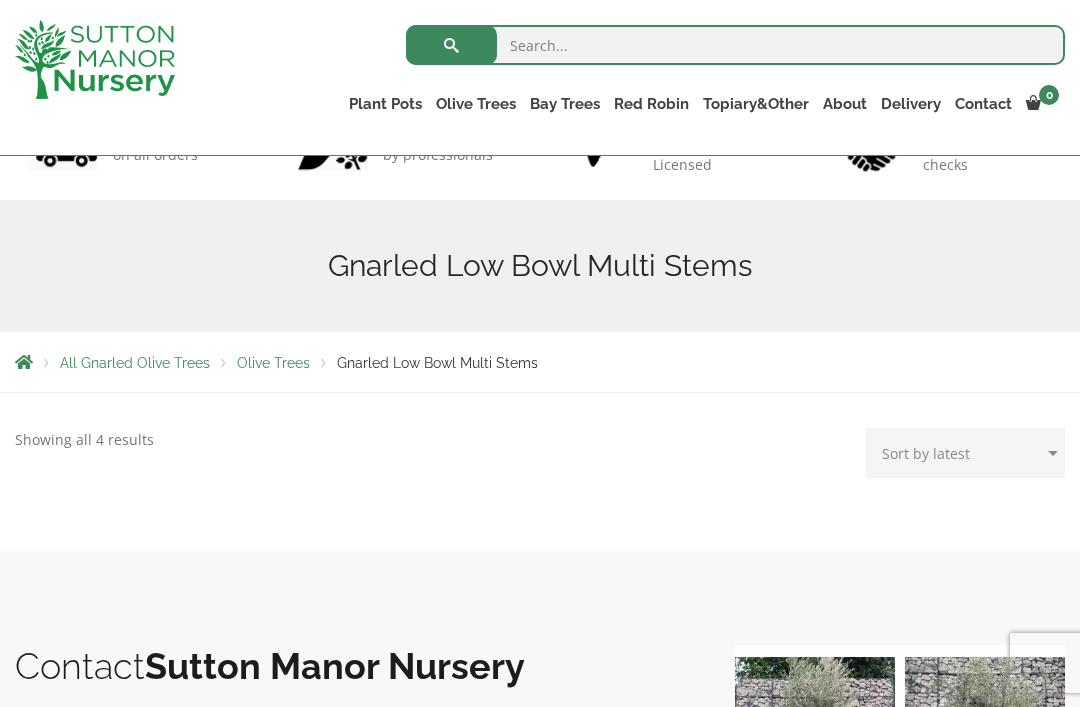 scroll, scrollTop: 0, scrollLeft: 0, axis: both 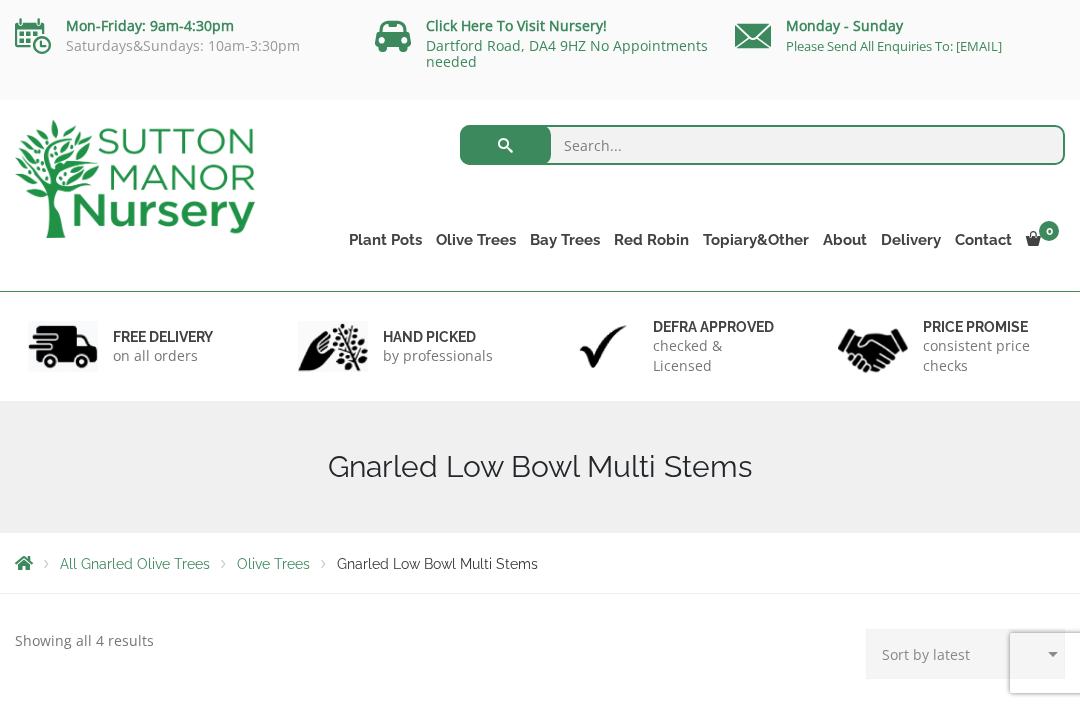 click on "Tuscan Olive Trees" at bounding box center [0, 0] 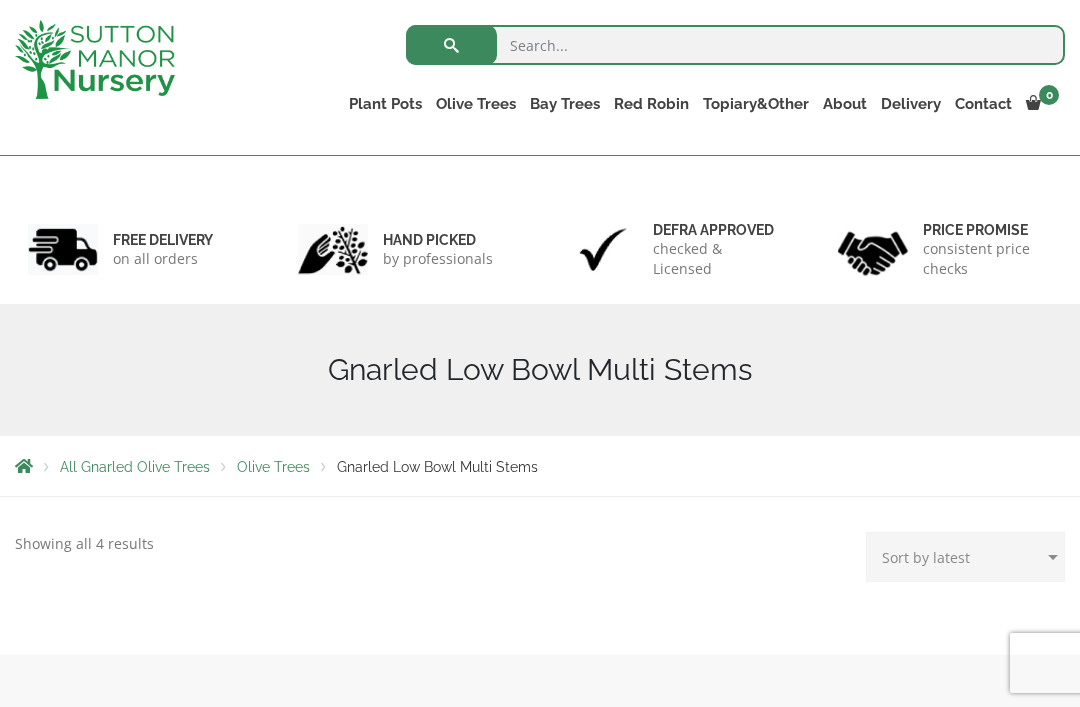 scroll, scrollTop: 0, scrollLeft: 0, axis: both 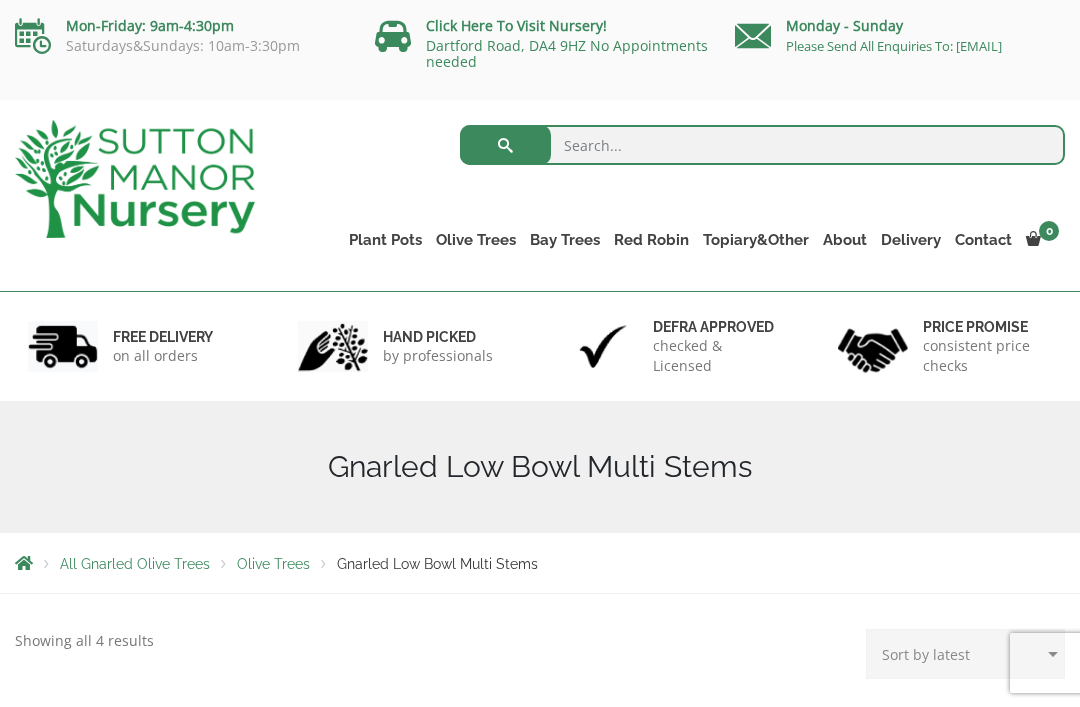 click on "Tuscan Olive Trees" at bounding box center [0, 0] 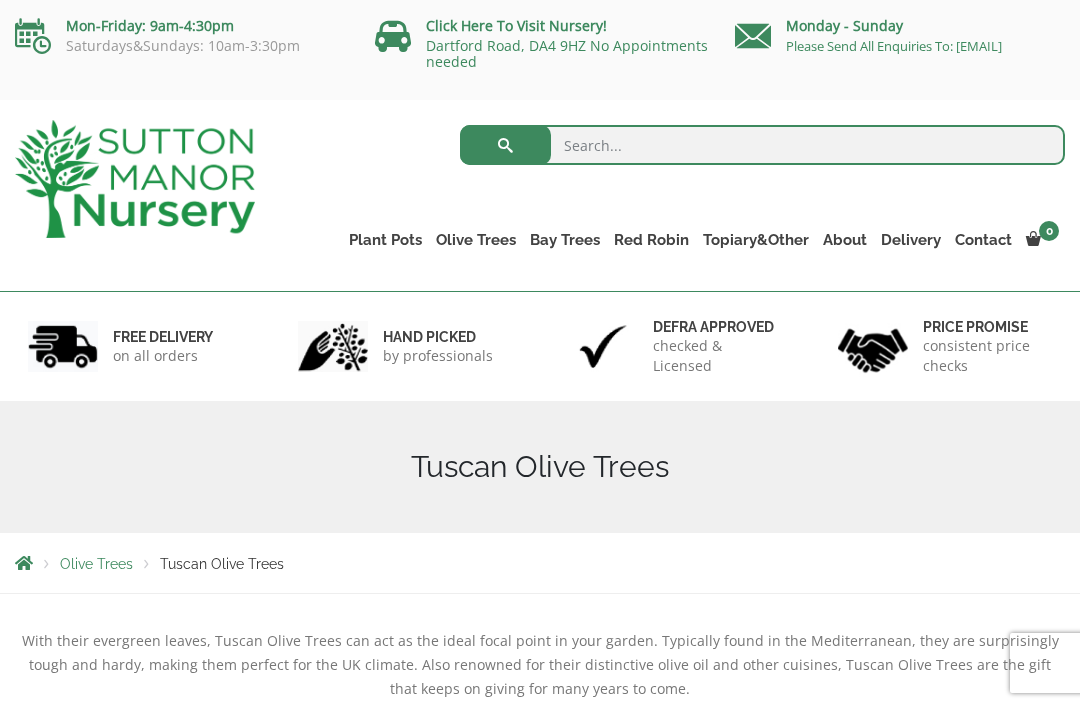 scroll, scrollTop: 0, scrollLeft: 0, axis: both 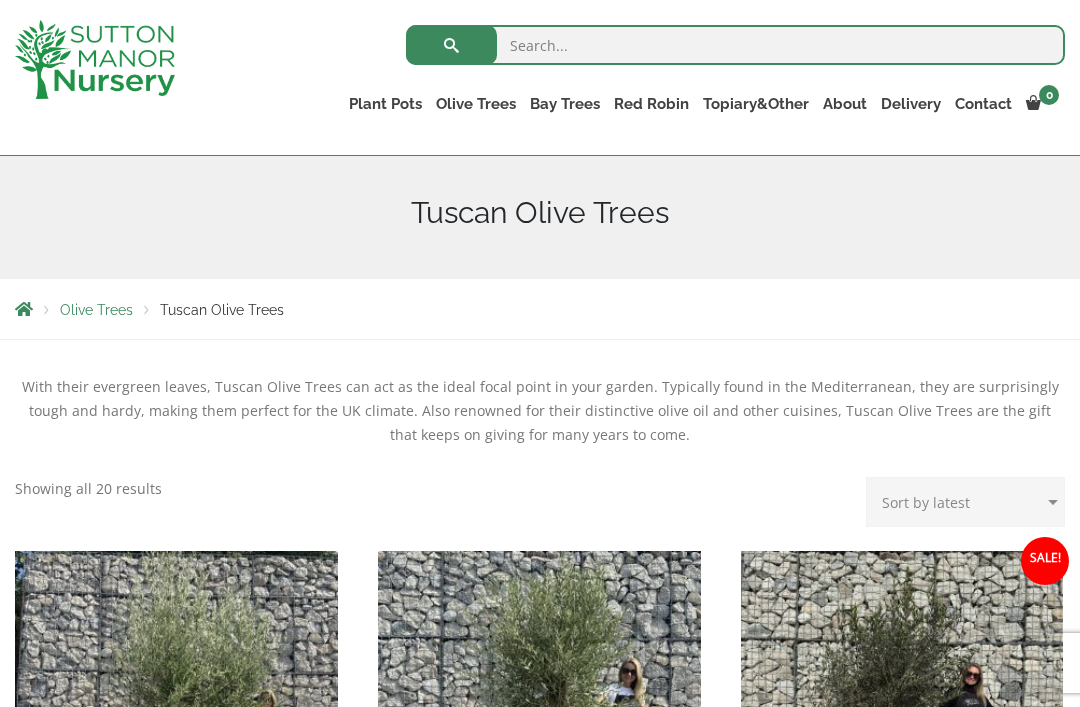 click on "Ancient Gnarled Olive Trees" at bounding box center [0, 0] 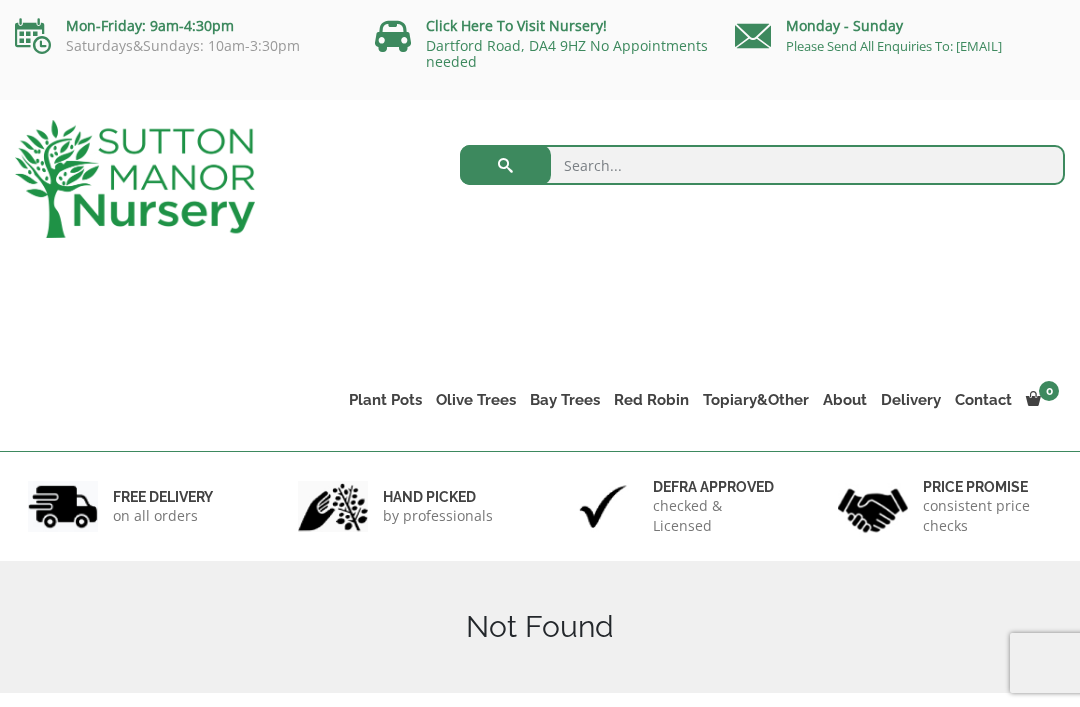 scroll, scrollTop: 85, scrollLeft: 0, axis: vertical 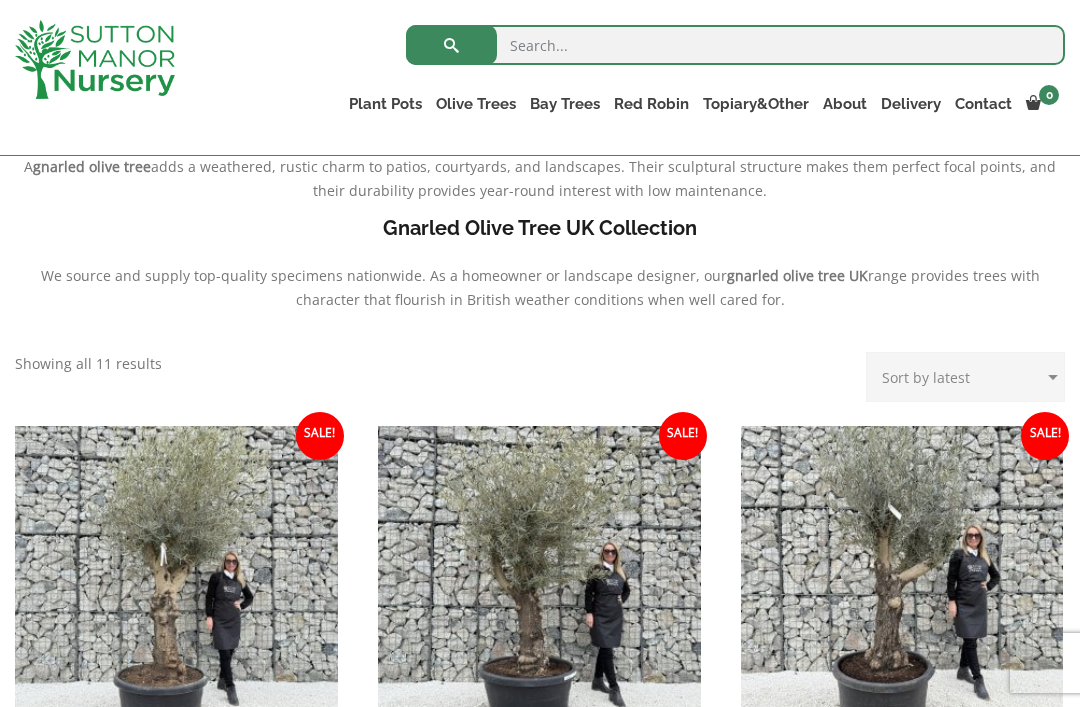 click on "Gnarled Plateau Olive Tree XL" at bounding box center [0, 0] 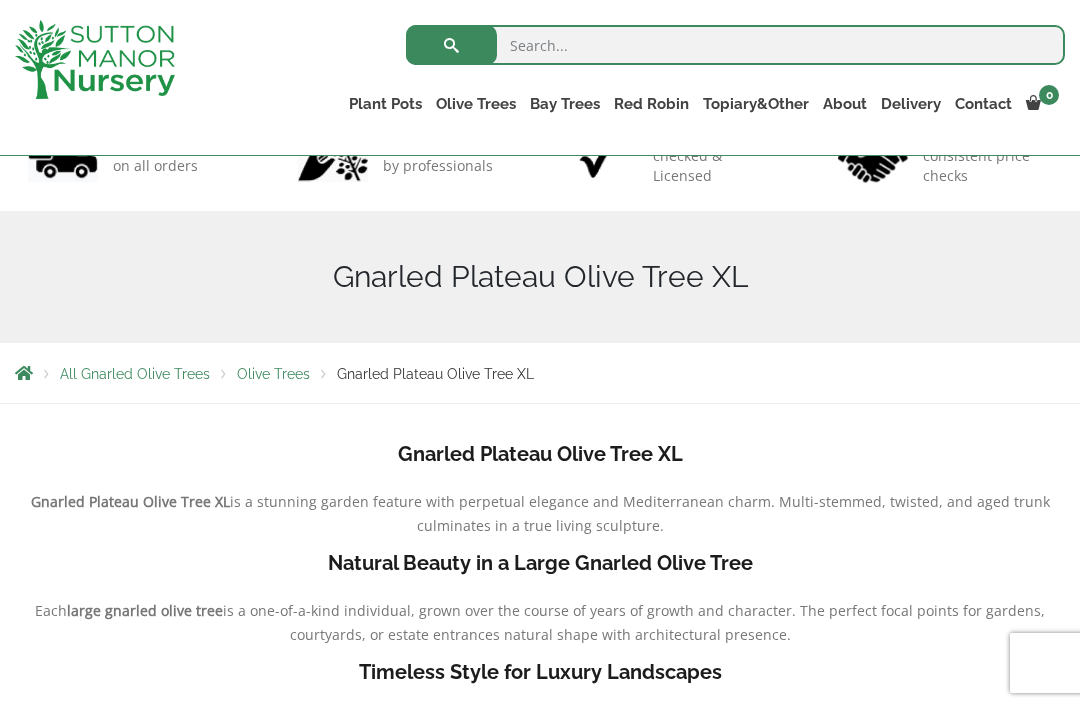 scroll, scrollTop: 315, scrollLeft: 0, axis: vertical 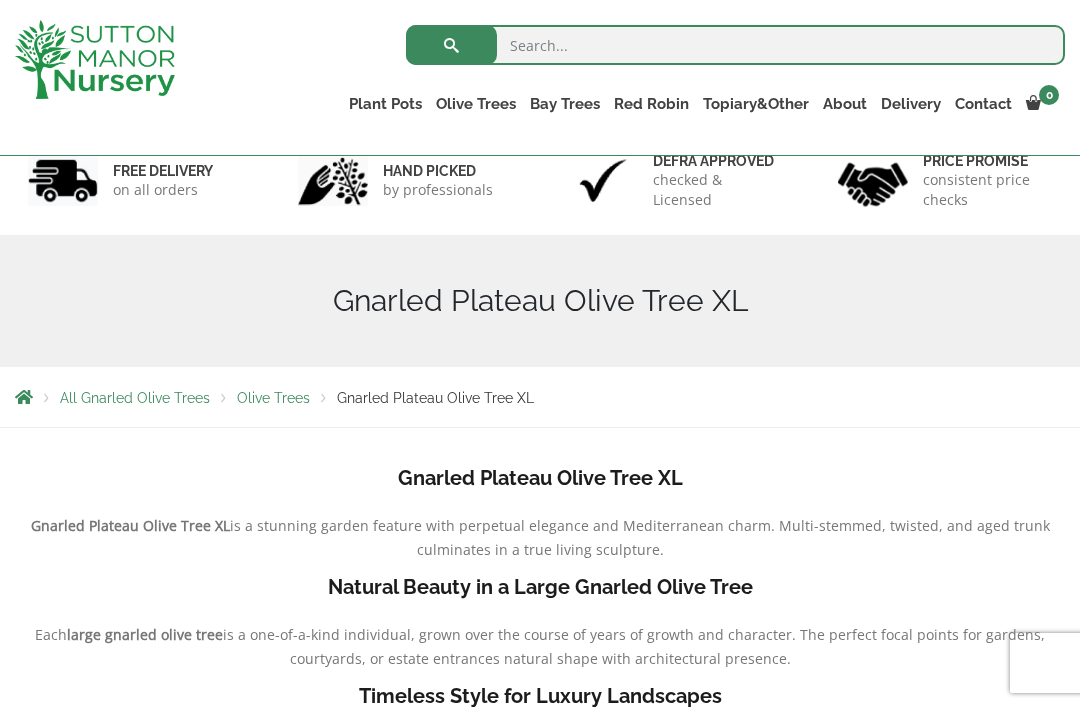 click on "Gnarled Patio Pot Olive Trees" at bounding box center (0, 0) 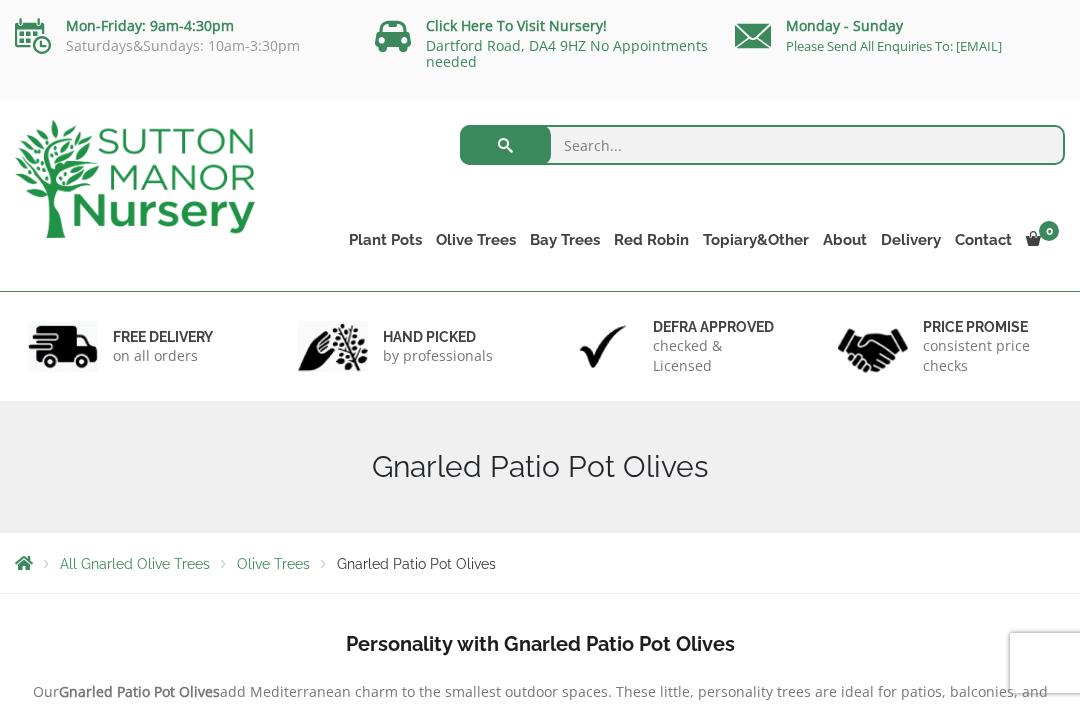 scroll, scrollTop: 0, scrollLeft: 0, axis: both 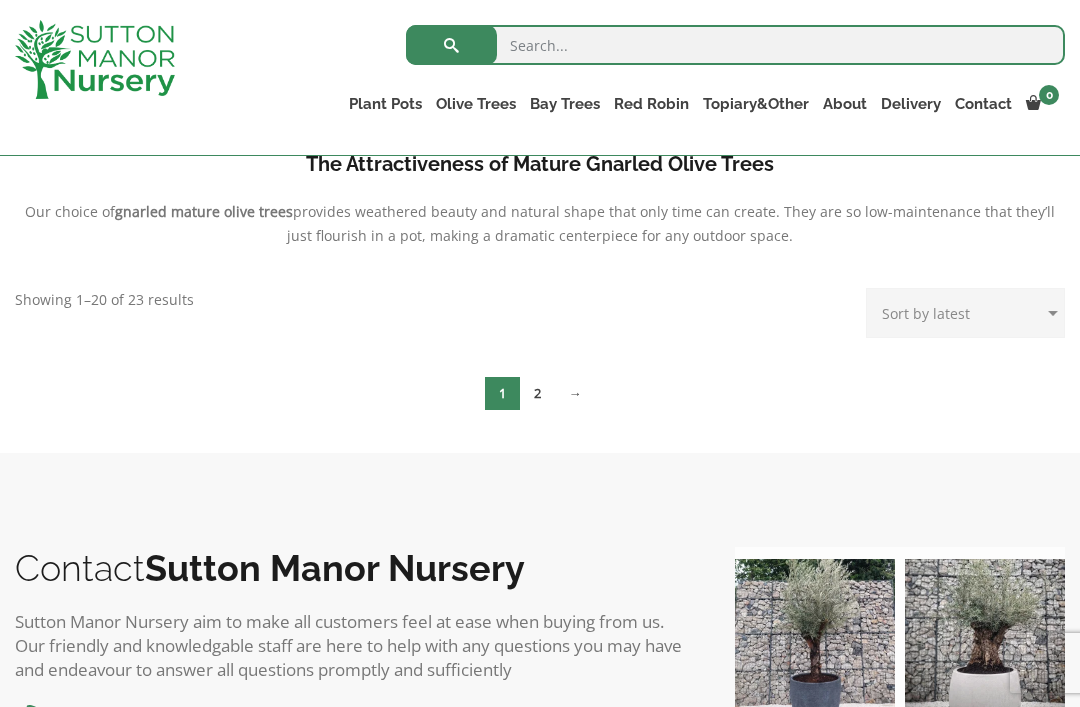 click on "2" at bounding box center [537, 393] 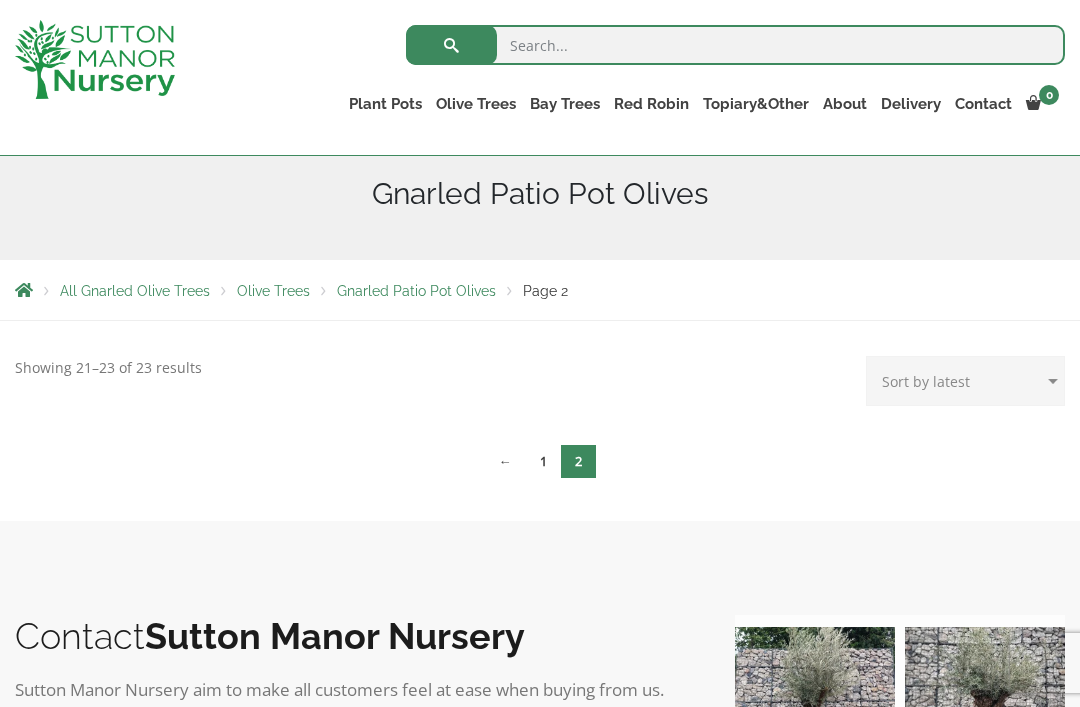 scroll, scrollTop: 325, scrollLeft: 0, axis: vertical 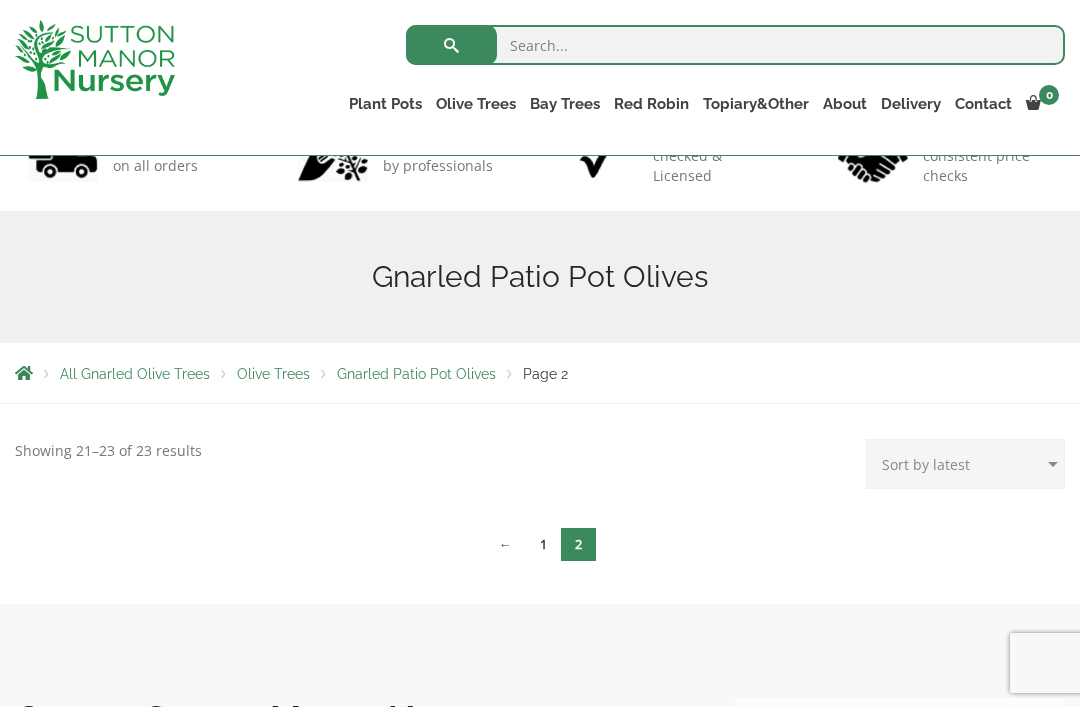 click on "←" at bounding box center [505, 544] 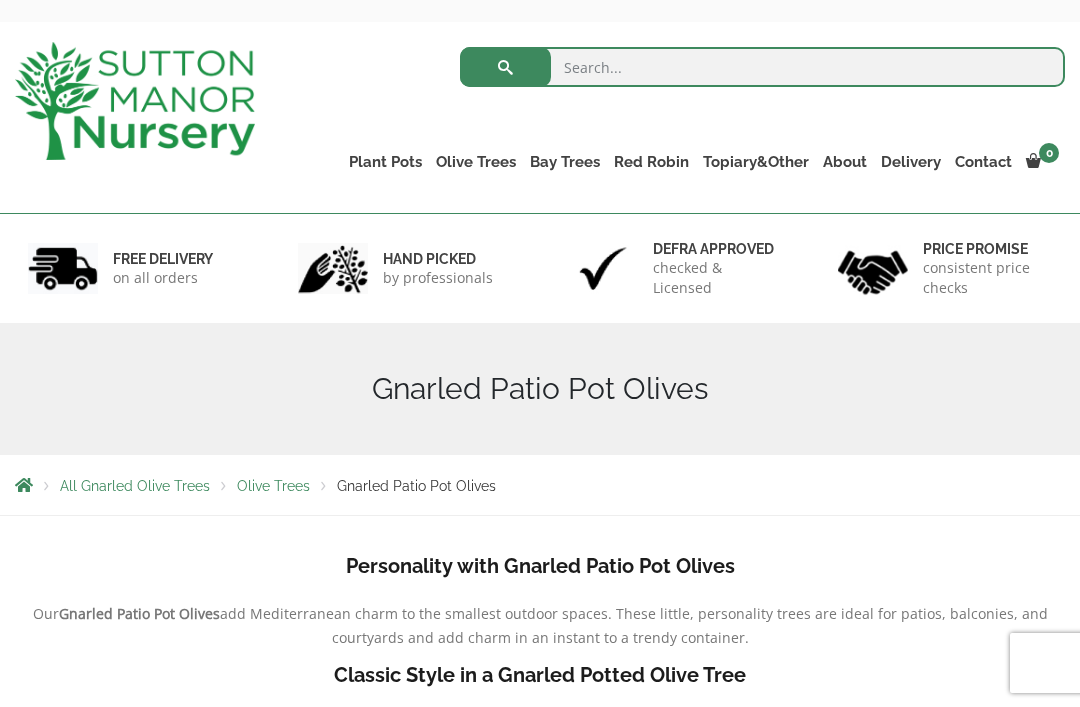 scroll, scrollTop: 201, scrollLeft: 0, axis: vertical 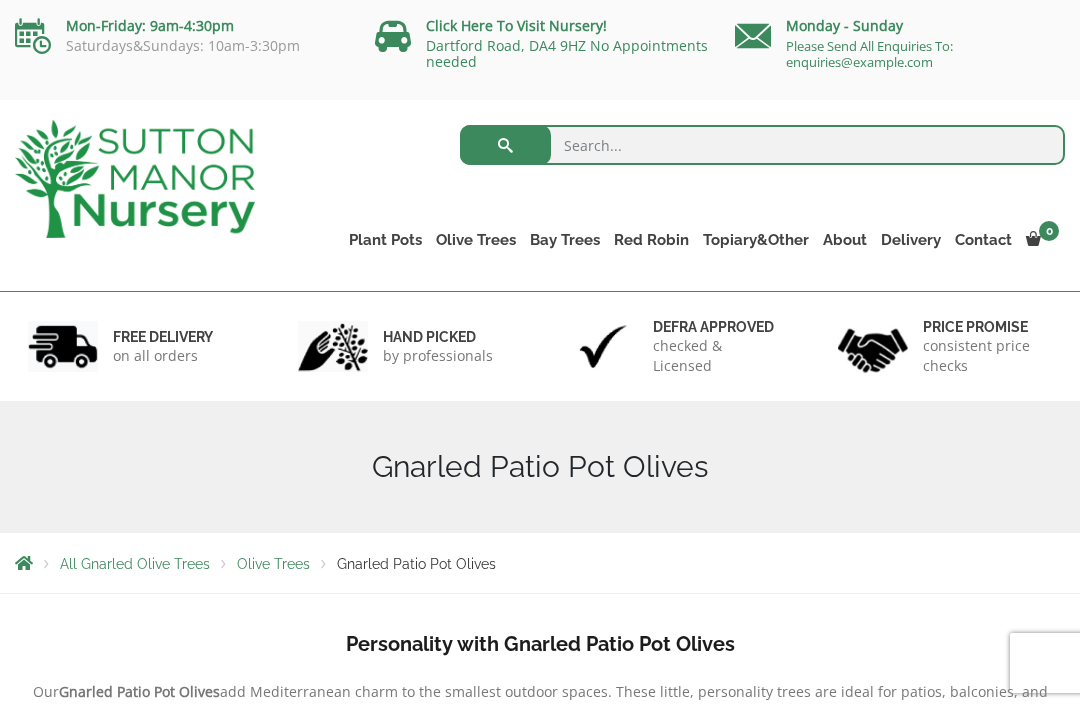 click on "Gnarled Multi Stems XXL (Low Bowl Olive Trees)" at bounding box center [0, 0] 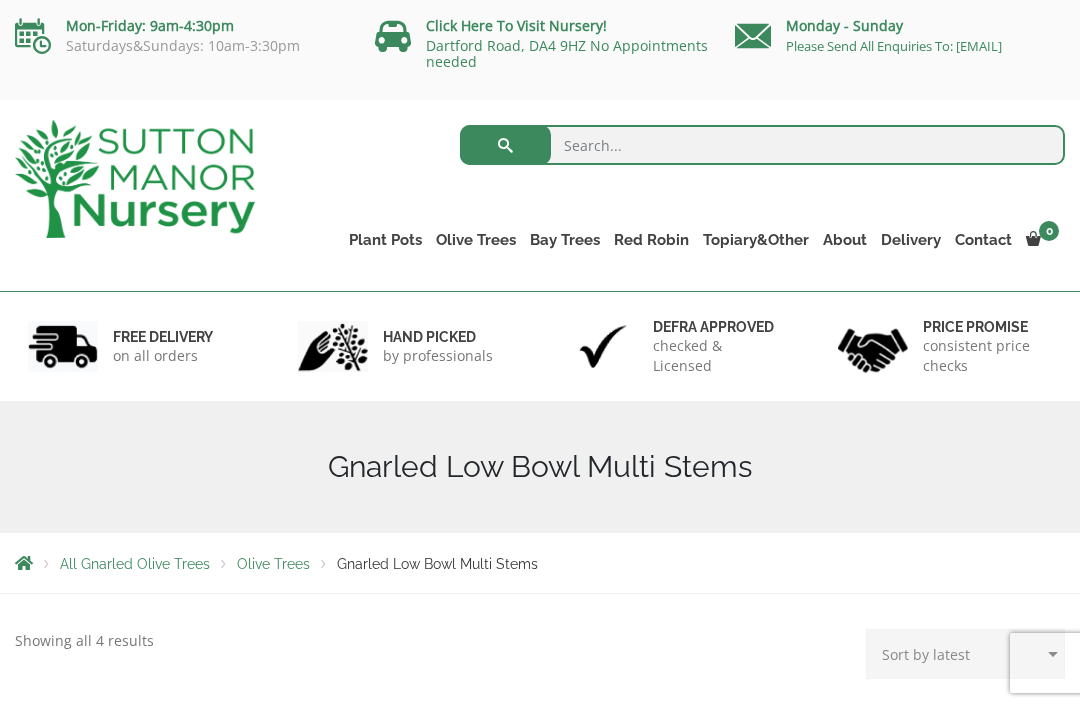 scroll, scrollTop: 0, scrollLeft: 0, axis: both 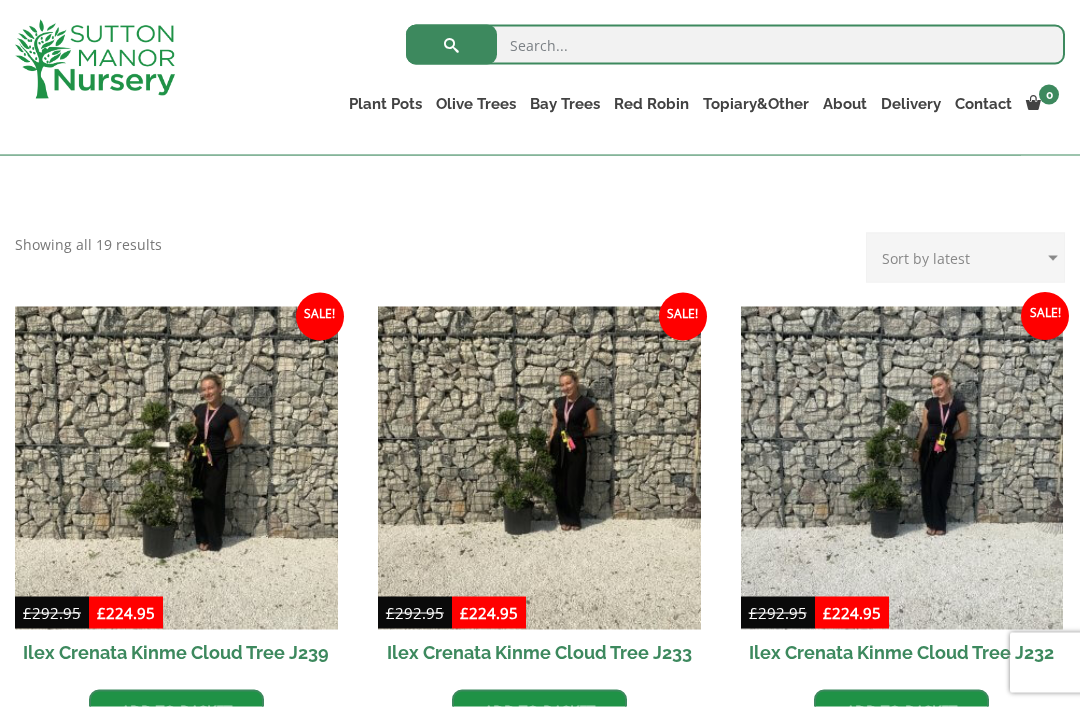 click on "Bay Trees" at bounding box center [565, 104] 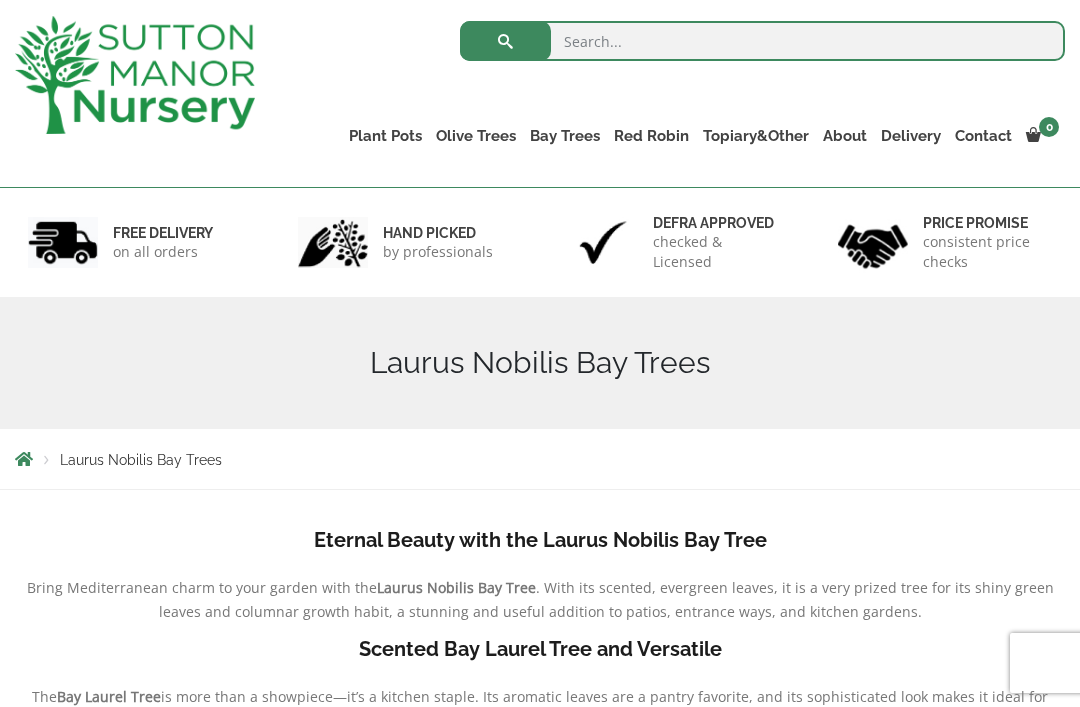 scroll, scrollTop: 316, scrollLeft: 0, axis: vertical 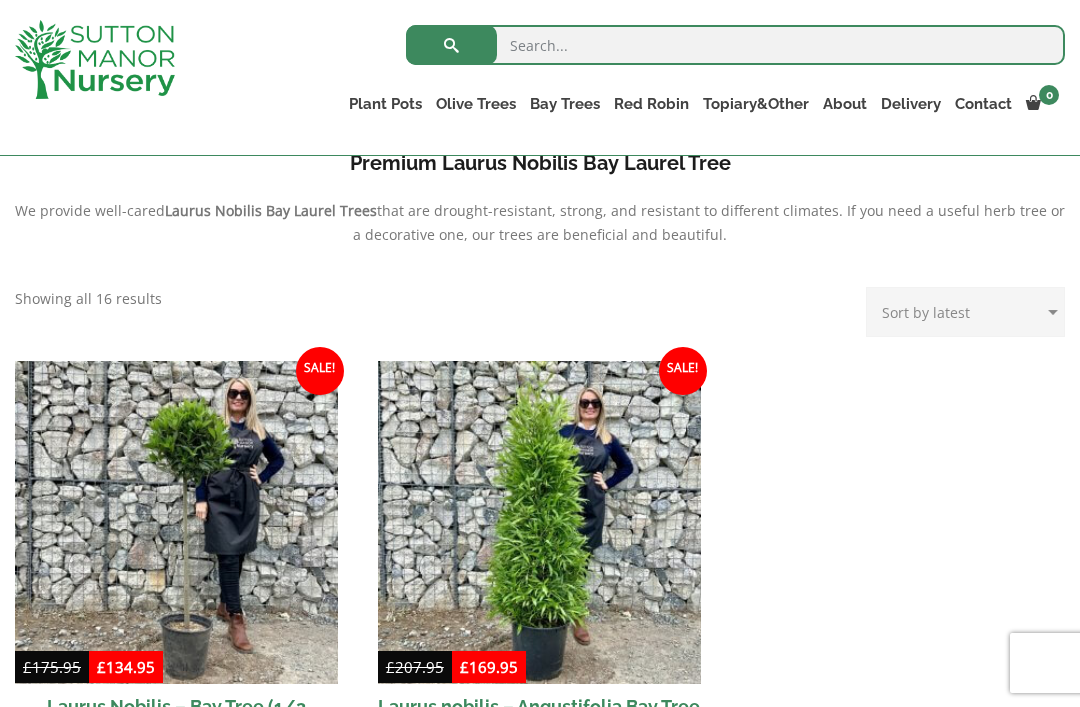 click on "Gnarled Patio Pot Olive Trees" at bounding box center [0, 0] 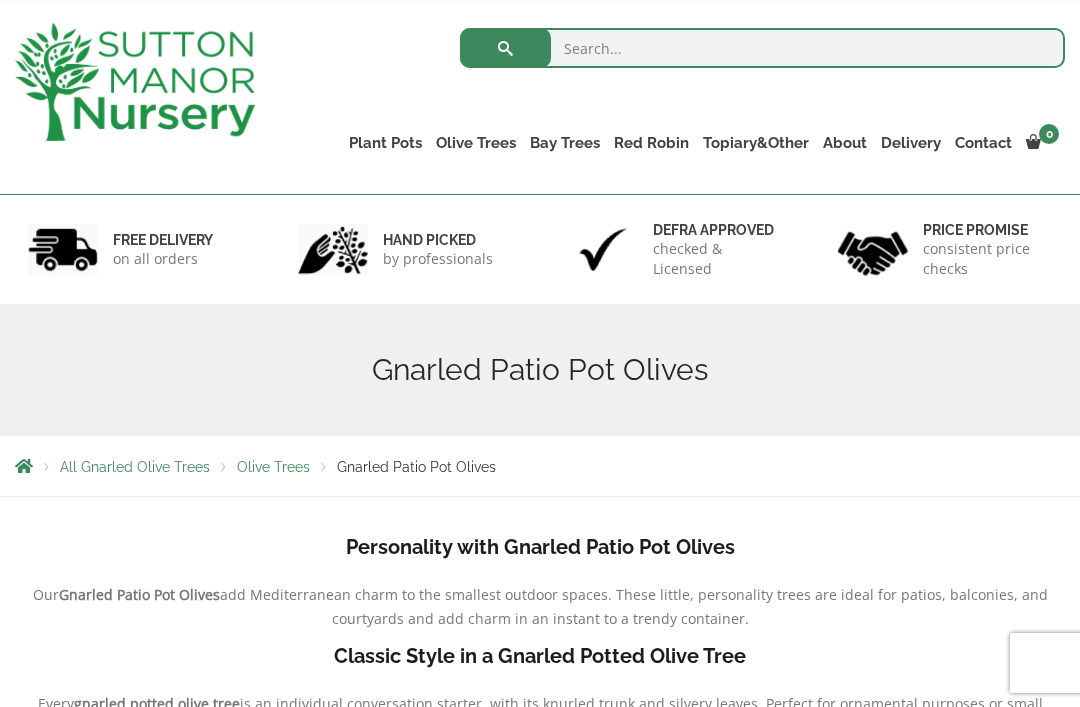 scroll, scrollTop: 288, scrollLeft: 0, axis: vertical 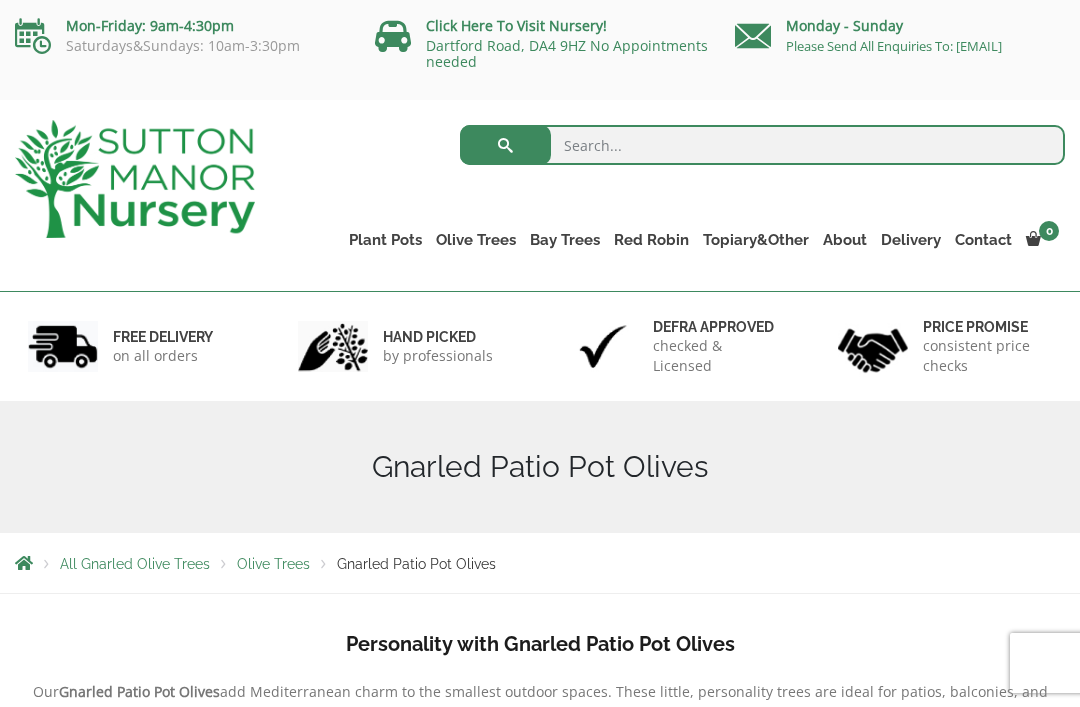 click on "Tuscan Olive Trees" at bounding box center [0, 0] 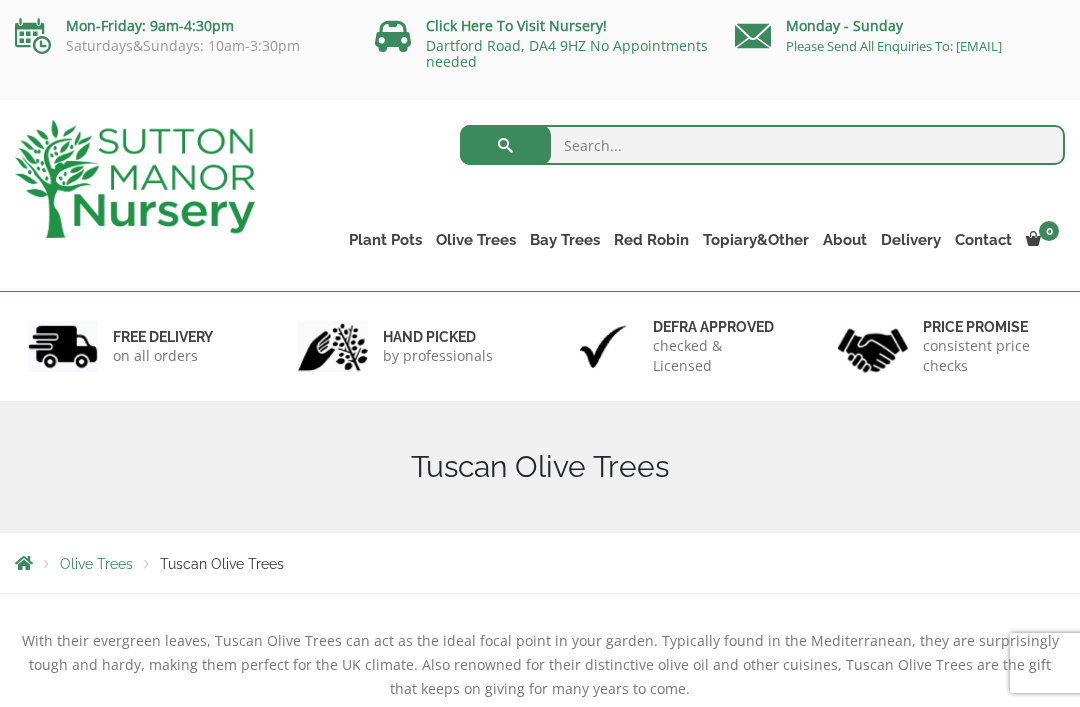 scroll, scrollTop: 36, scrollLeft: 0, axis: vertical 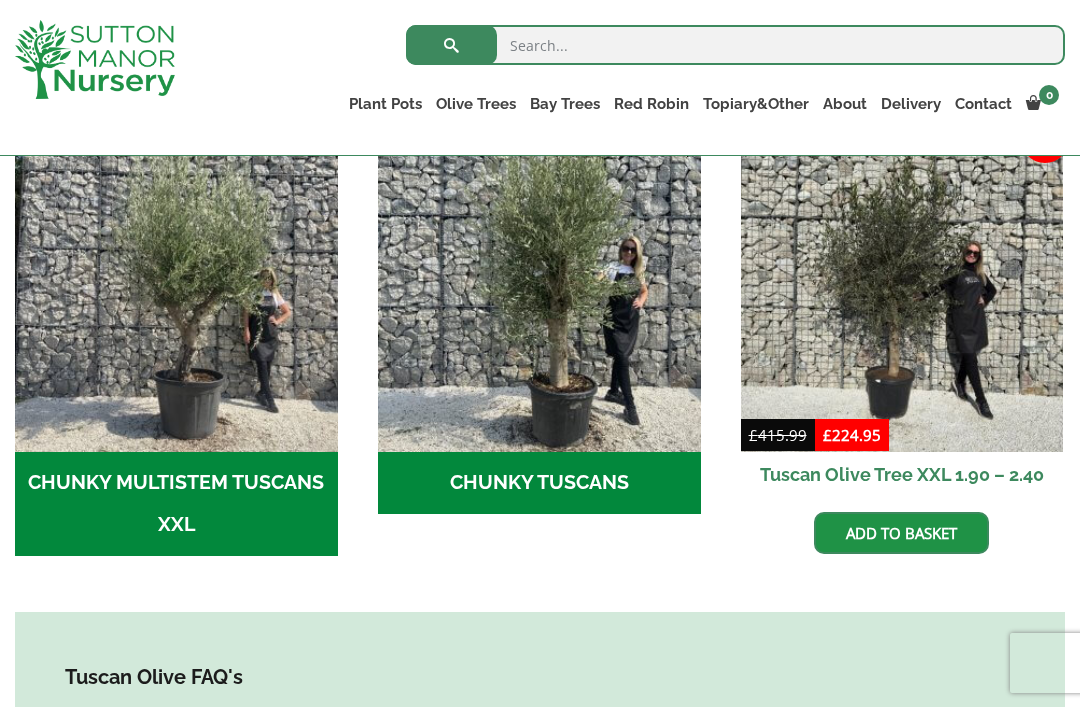 click at bounding box center [902, 290] 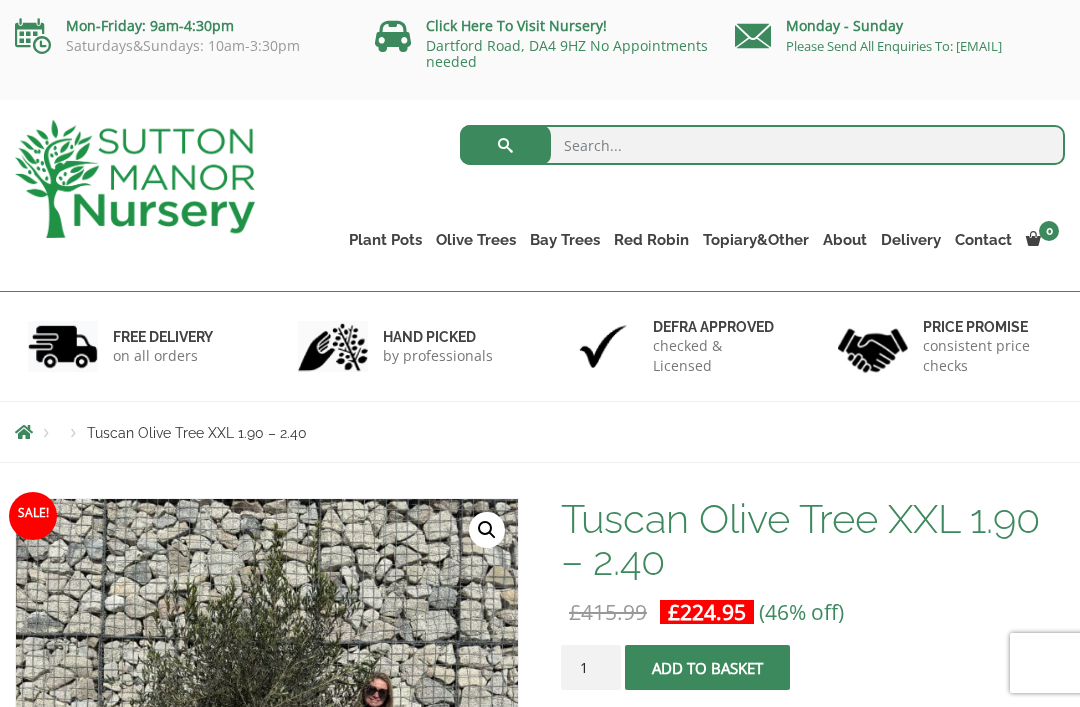 scroll, scrollTop: 1, scrollLeft: 0, axis: vertical 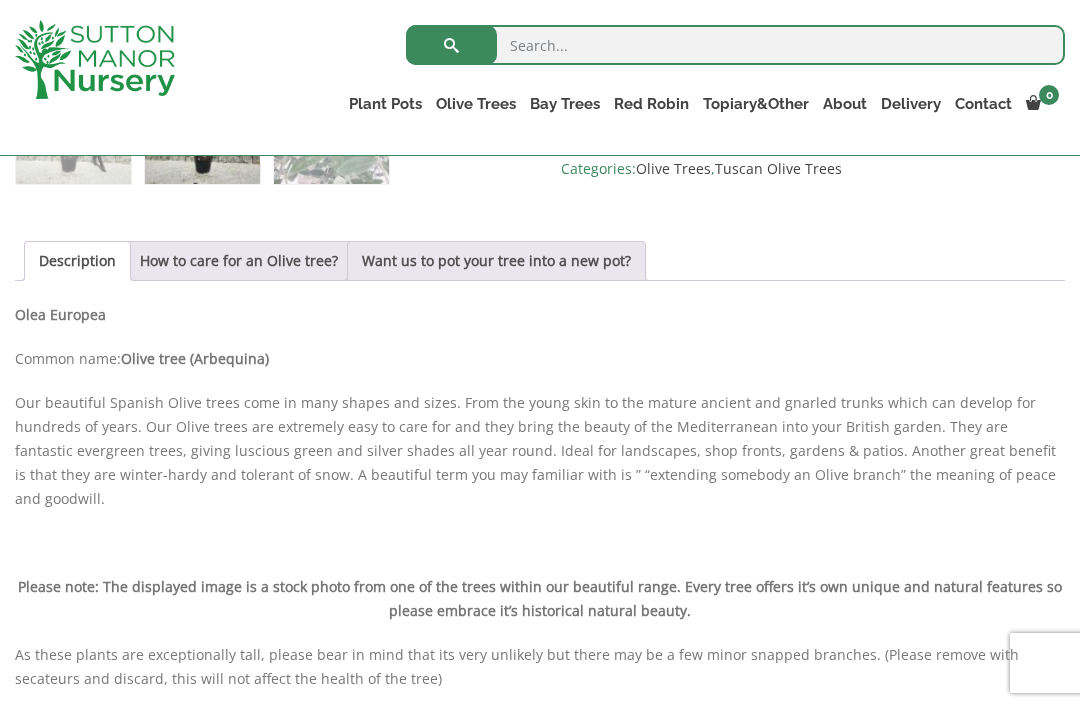 click on "How to care for an Olive tree?" at bounding box center (239, 261) 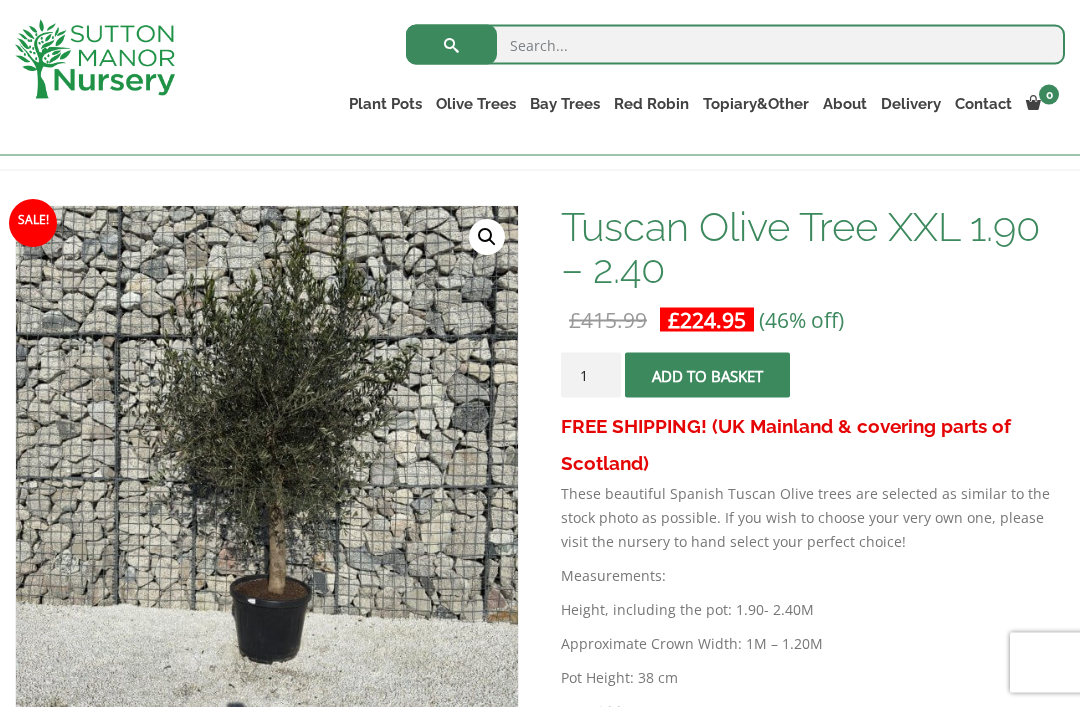 scroll, scrollTop: 257, scrollLeft: 0, axis: vertical 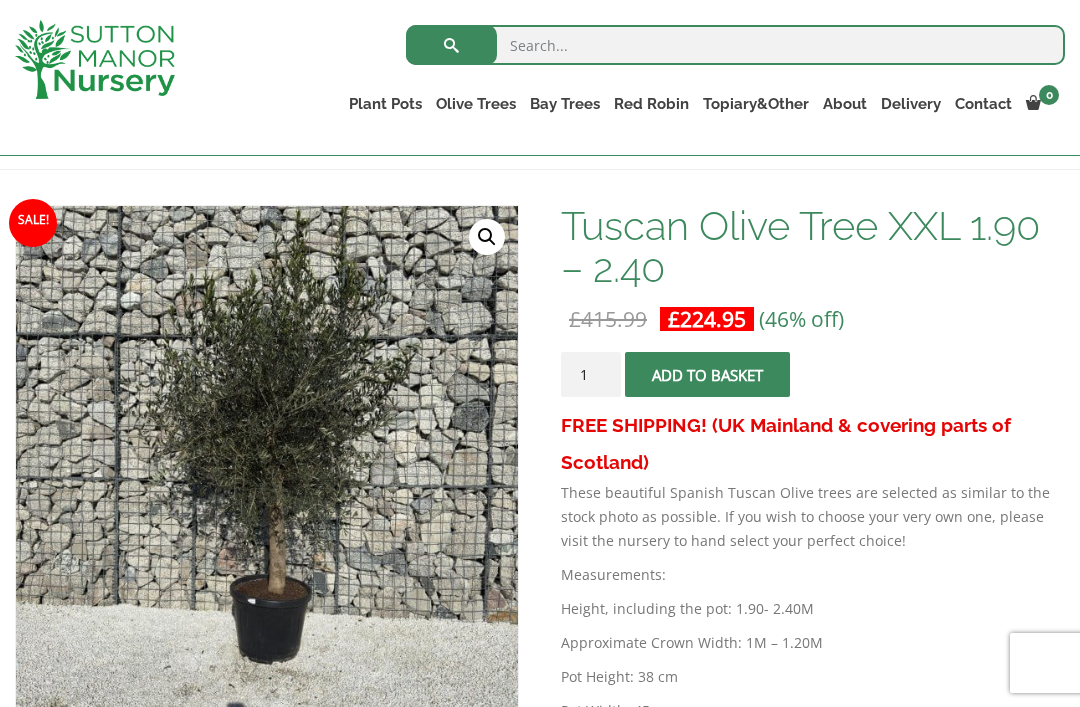 click on "Gnarled Multi Stems XXL (Low Bowl Olive Trees)" at bounding box center (0, 0) 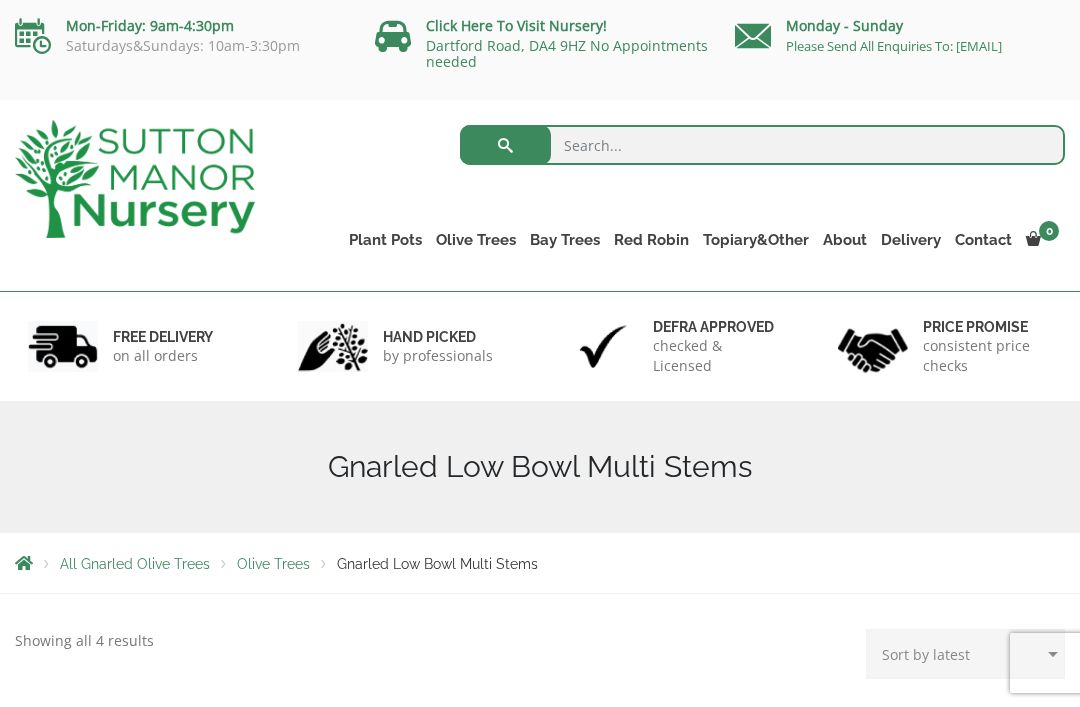 scroll, scrollTop: 0, scrollLeft: 0, axis: both 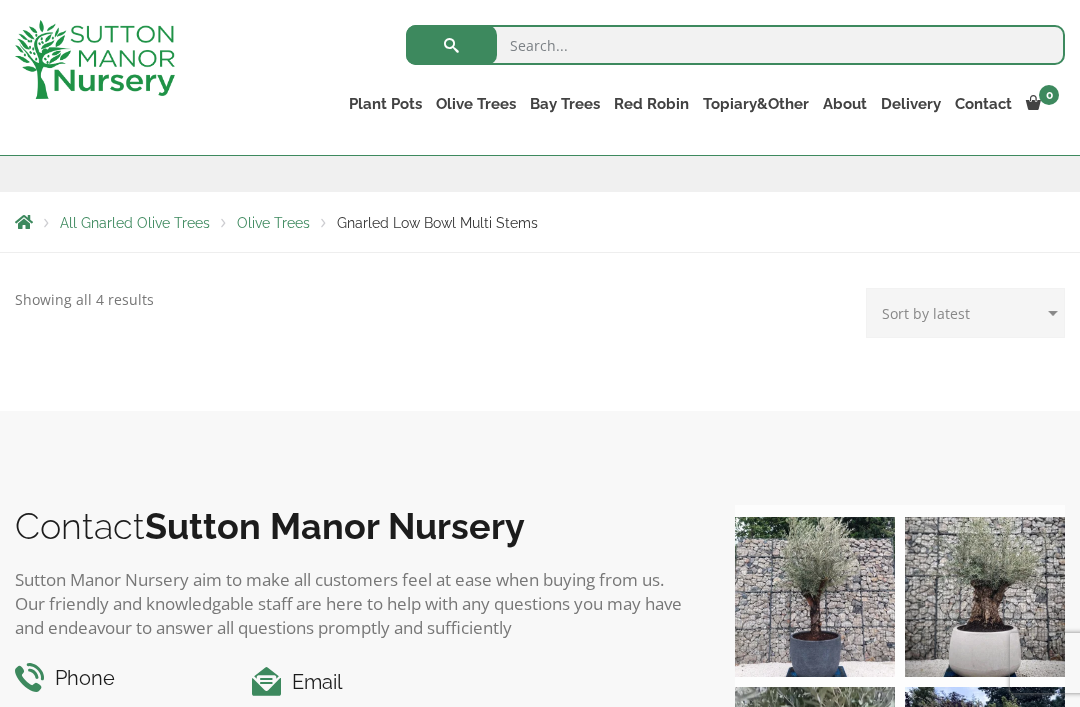 click on "Showing all 4 results Sorted by latest" at bounding box center (84, 300) 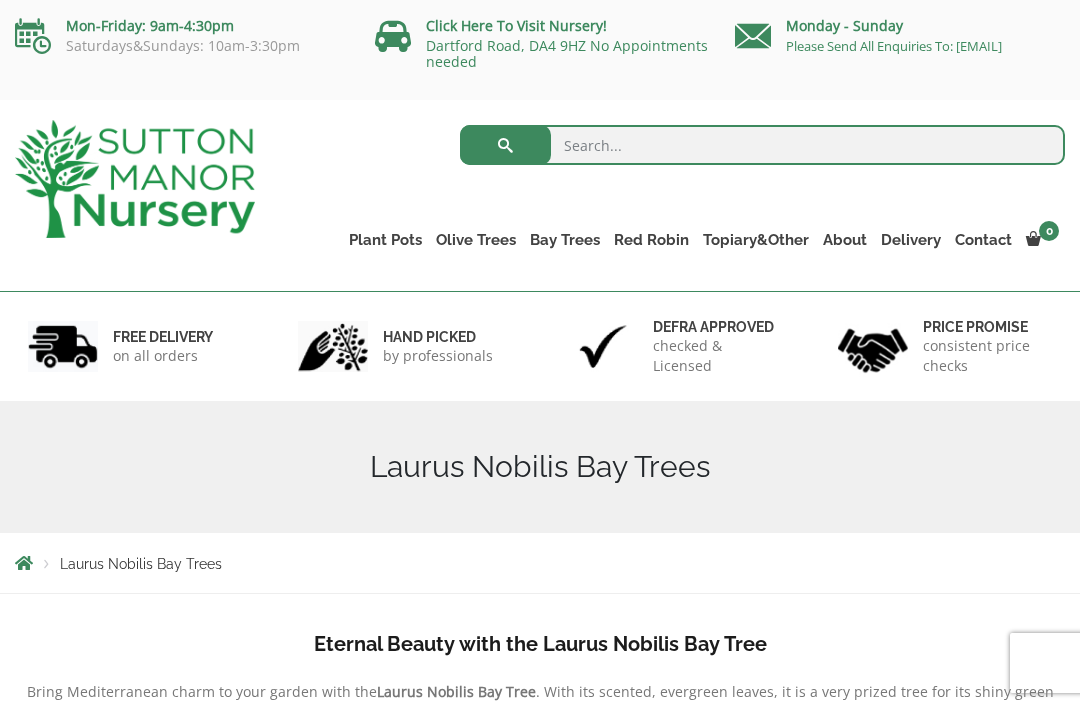 scroll, scrollTop: 0, scrollLeft: 0, axis: both 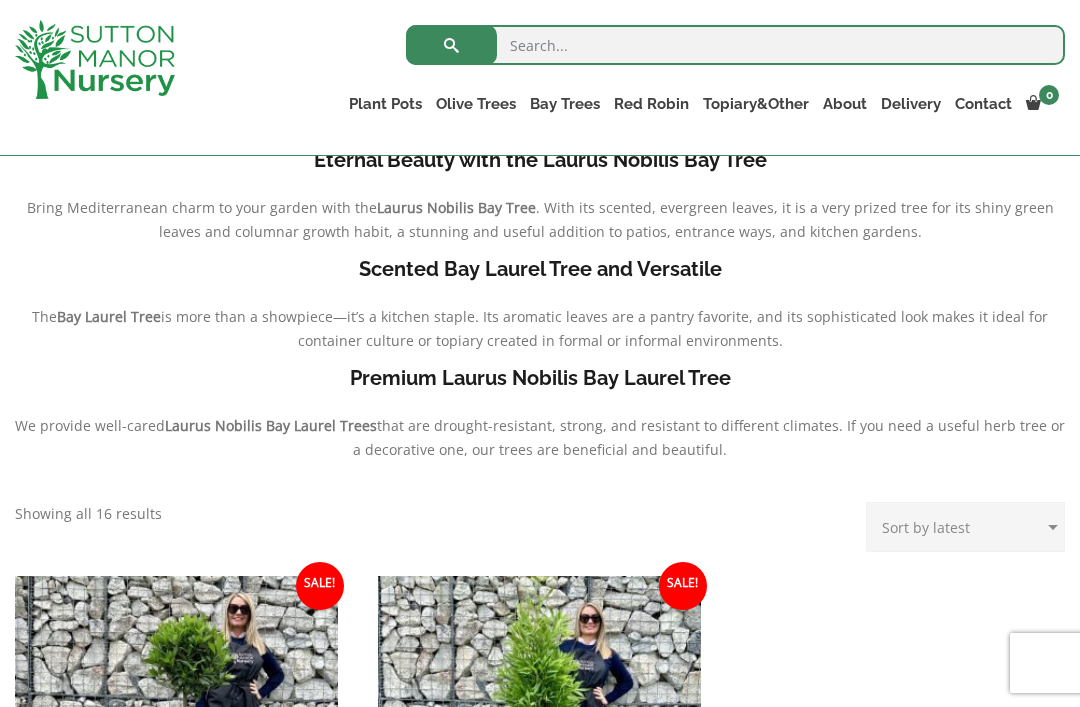 click on "Red Robin Standards" at bounding box center (0, 0) 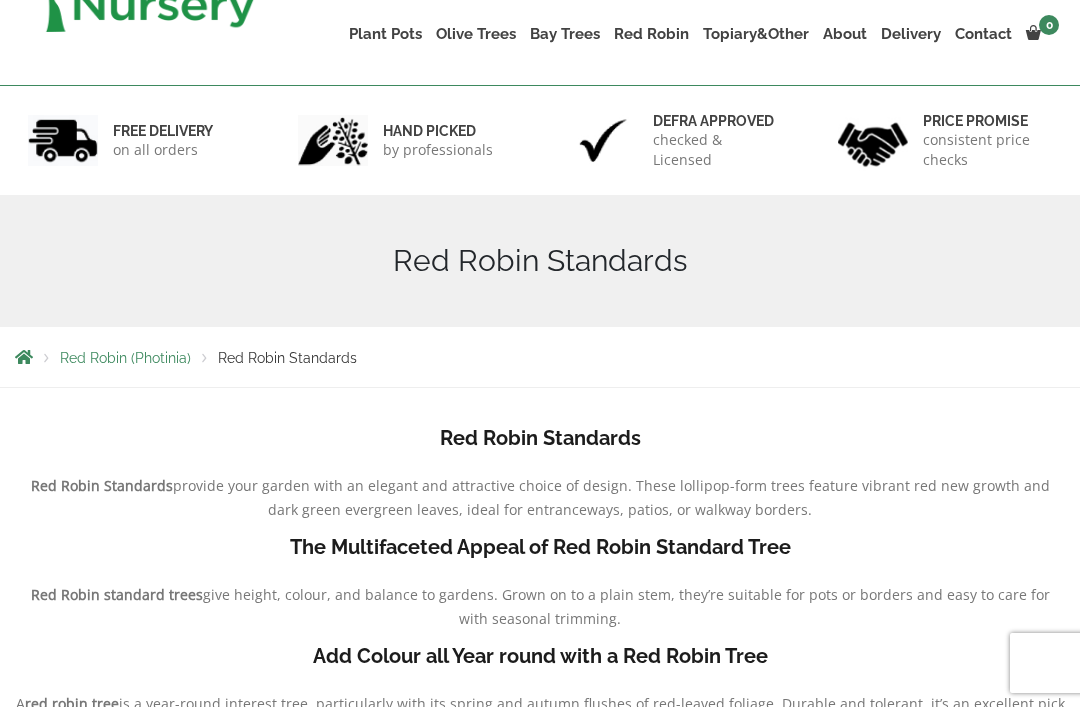 scroll, scrollTop: 297, scrollLeft: 0, axis: vertical 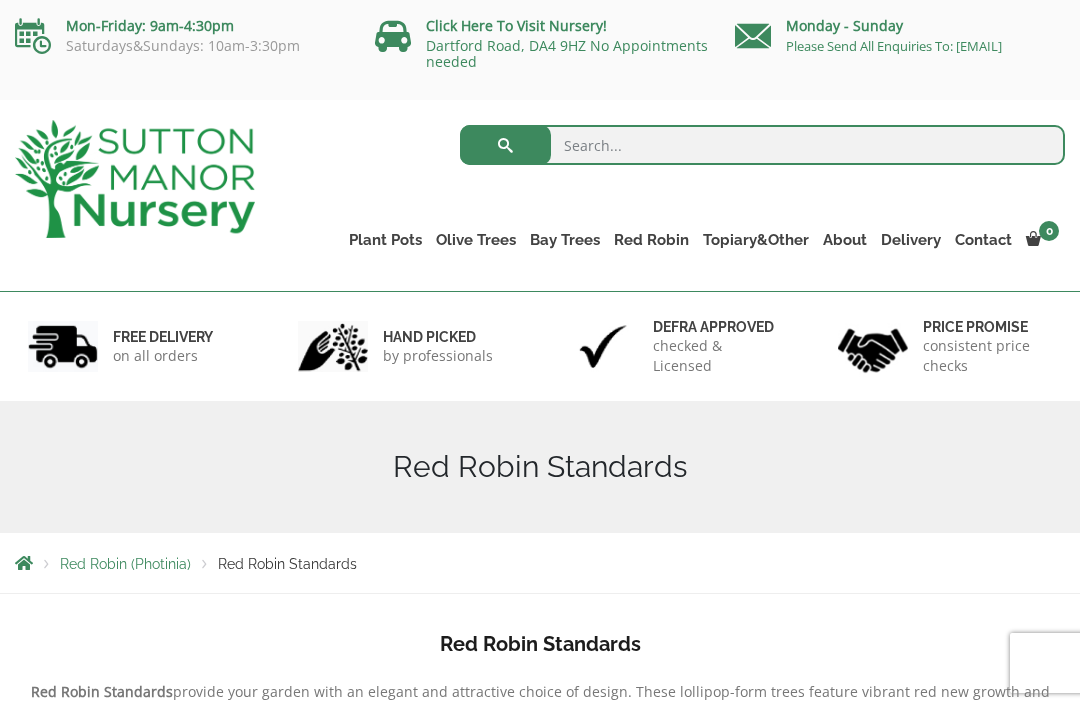 click at bounding box center (135, 179) 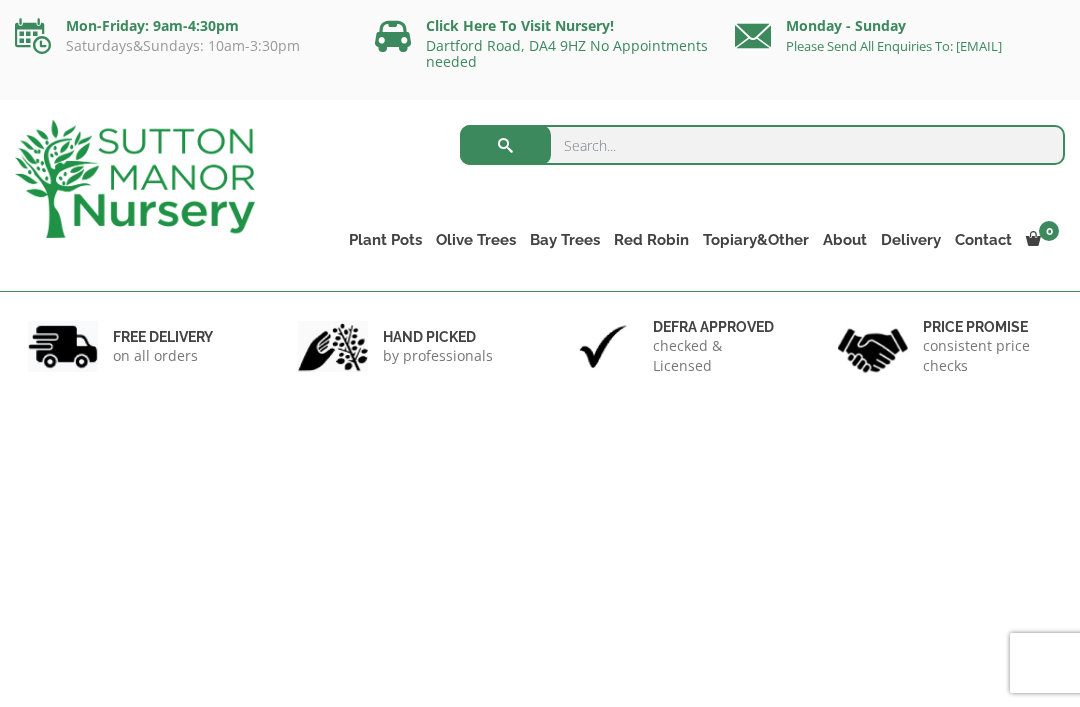 scroll, scrollTop: 0, scrollLeft: 0, axis: both 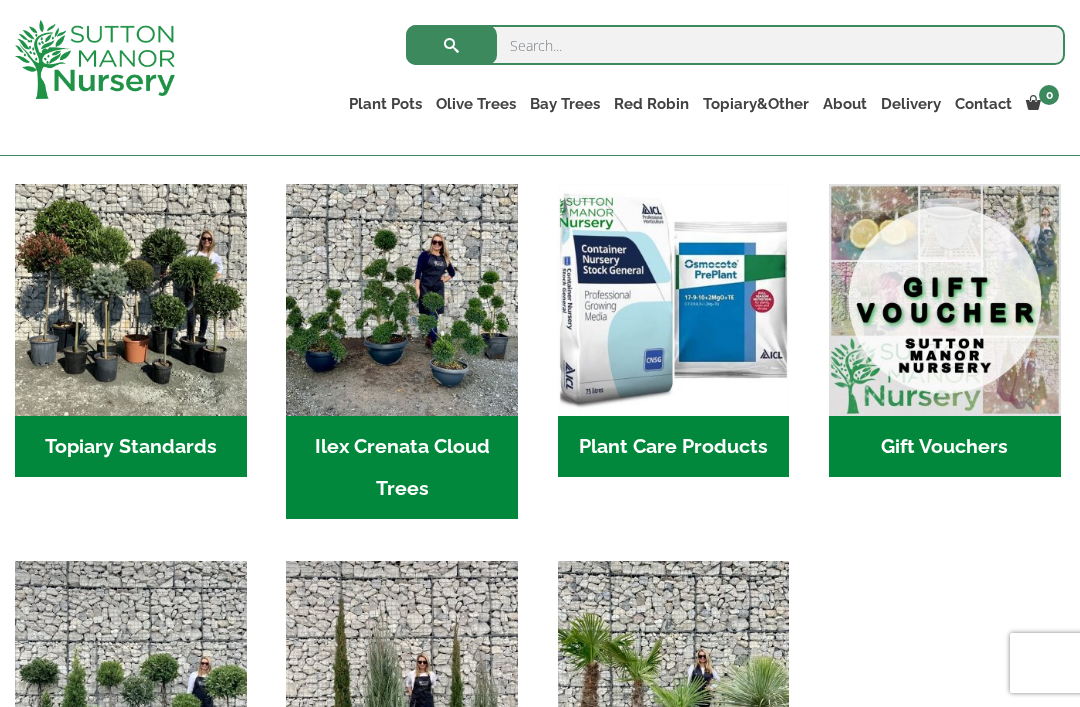 click at bounding box center [131, 300] 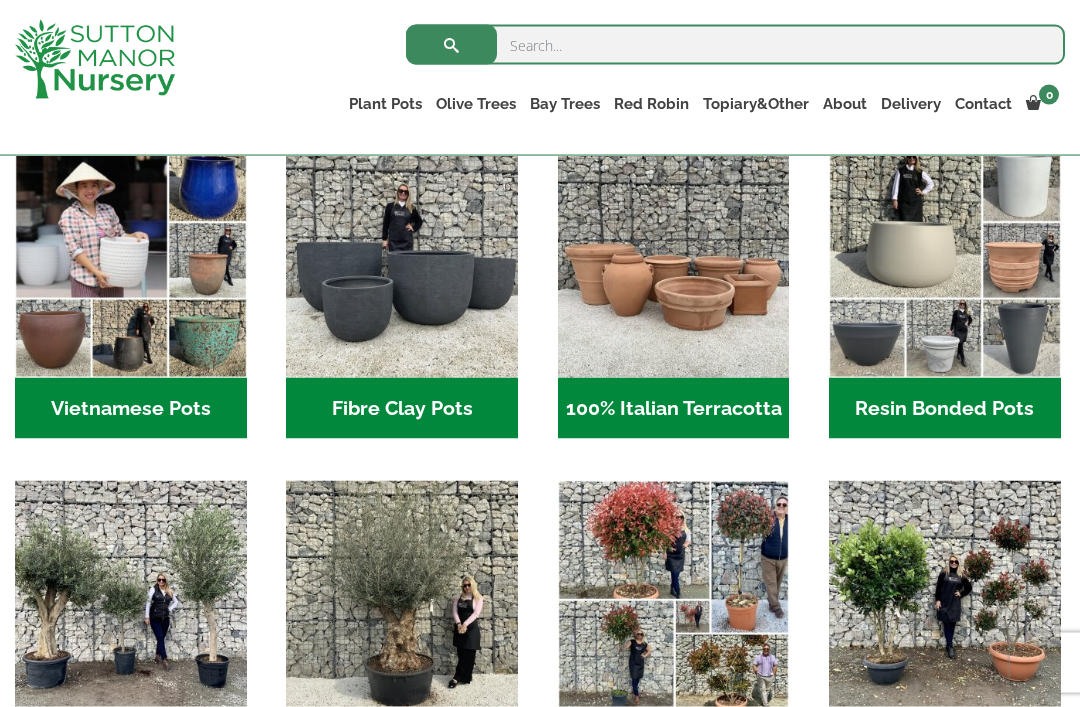 scroll, scrollTop: 658, scrollLeft: 0, axis: vertical 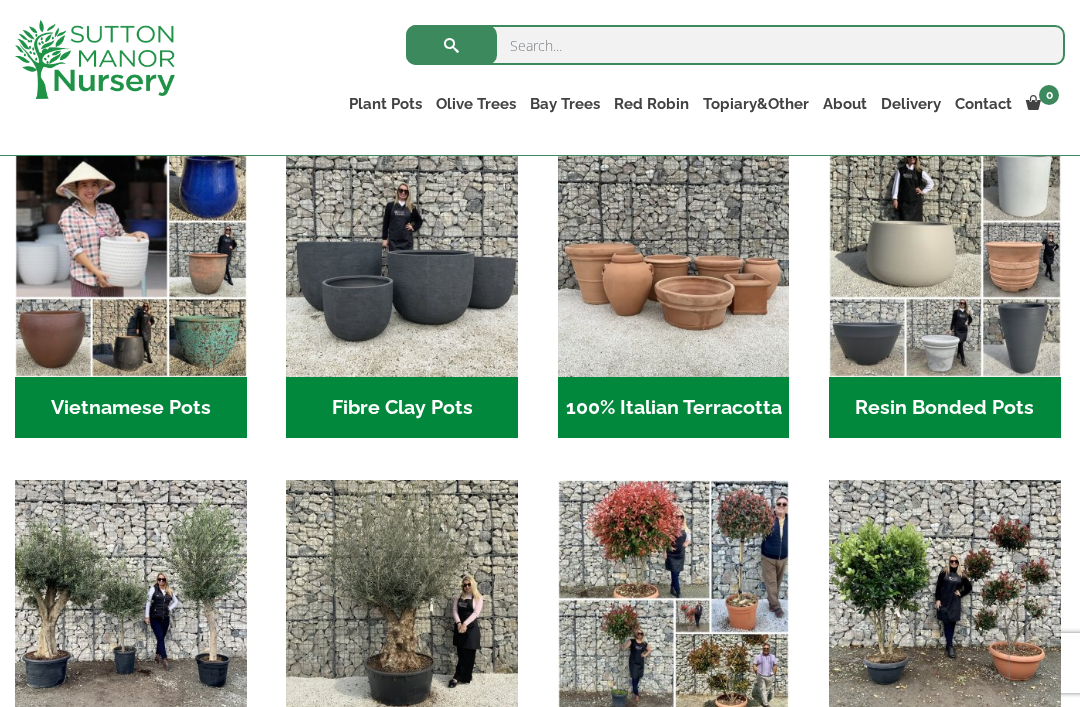 click at bounding box center (402, 261) 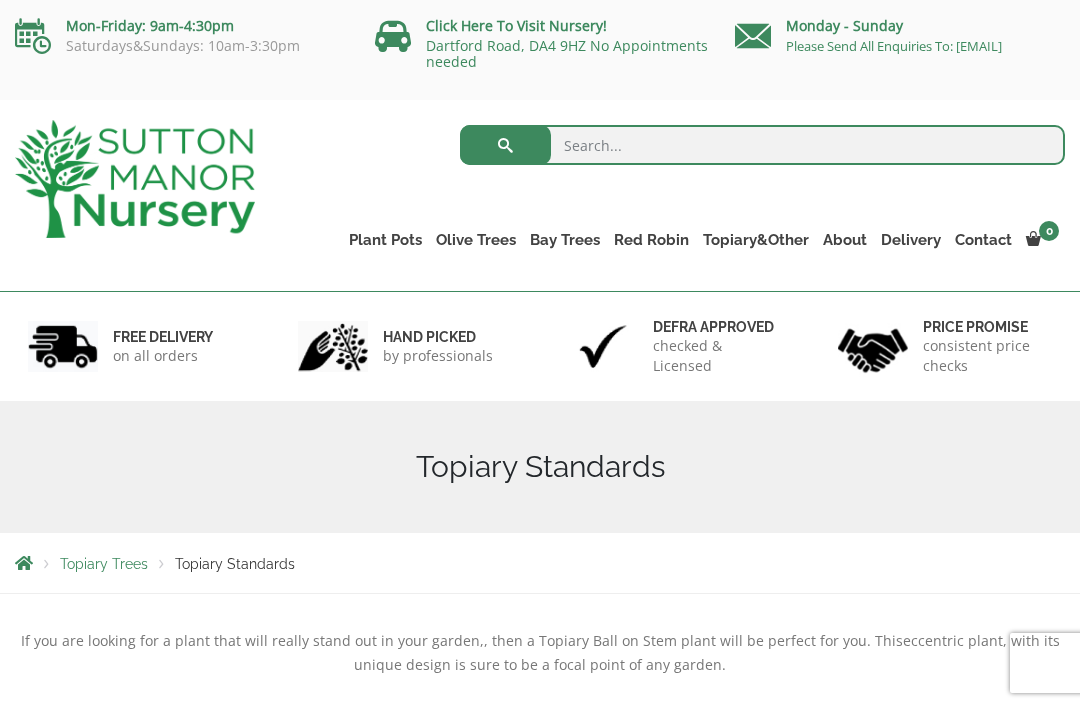 scroll, scrollTop: 0, scrollLeft: 0, axis: both 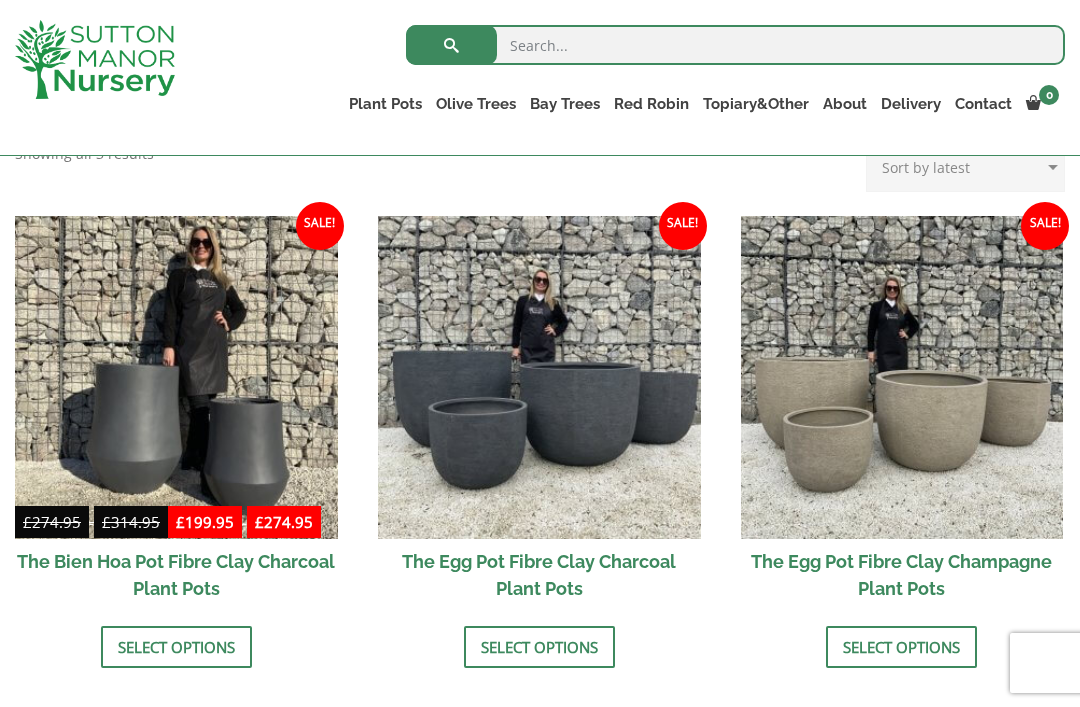 click at bounding box center (539, 377) 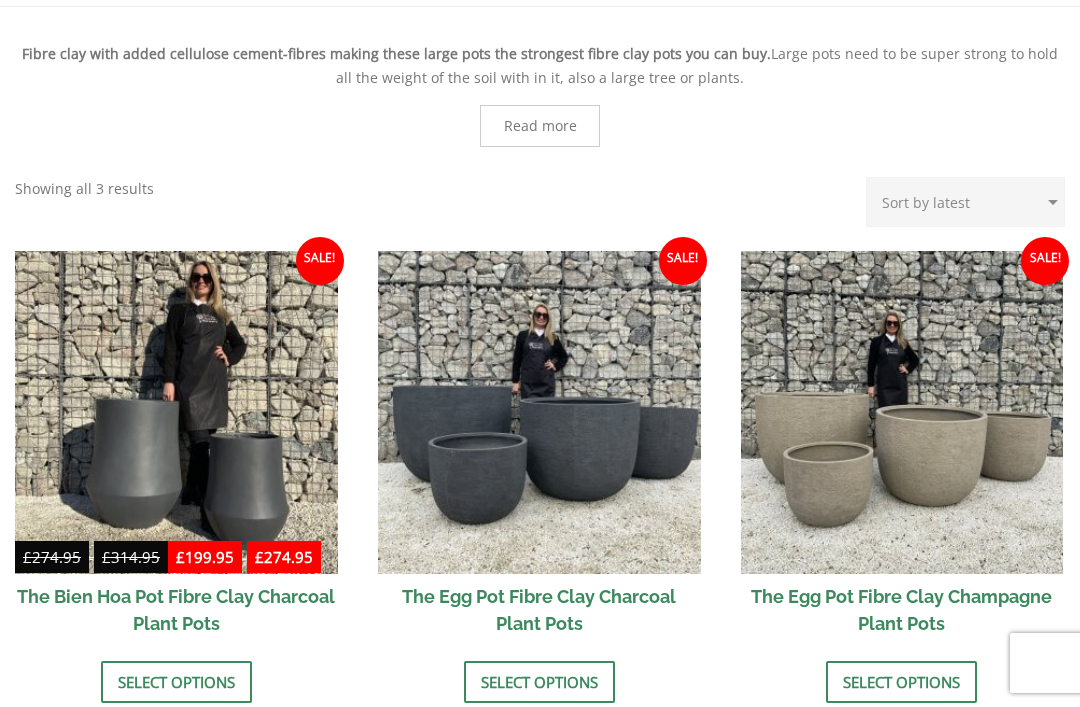 scroll, scrollTop: 650, scrollLeft: 0, axis: vertical 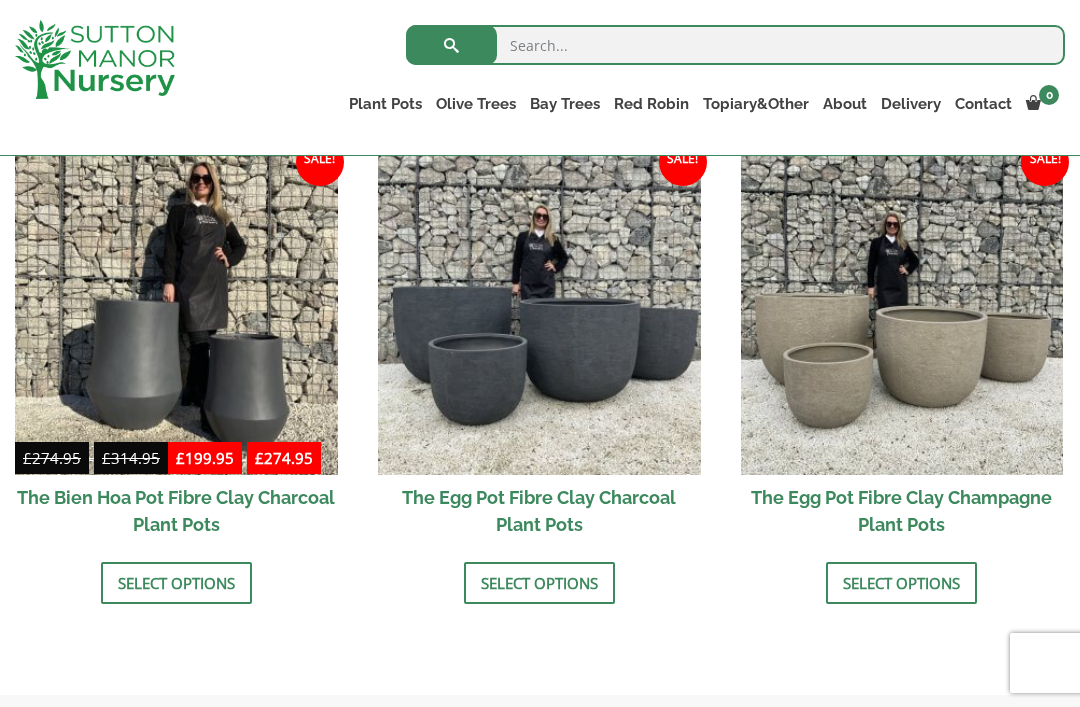 click on "Select options" at bounding box center [539, 583] 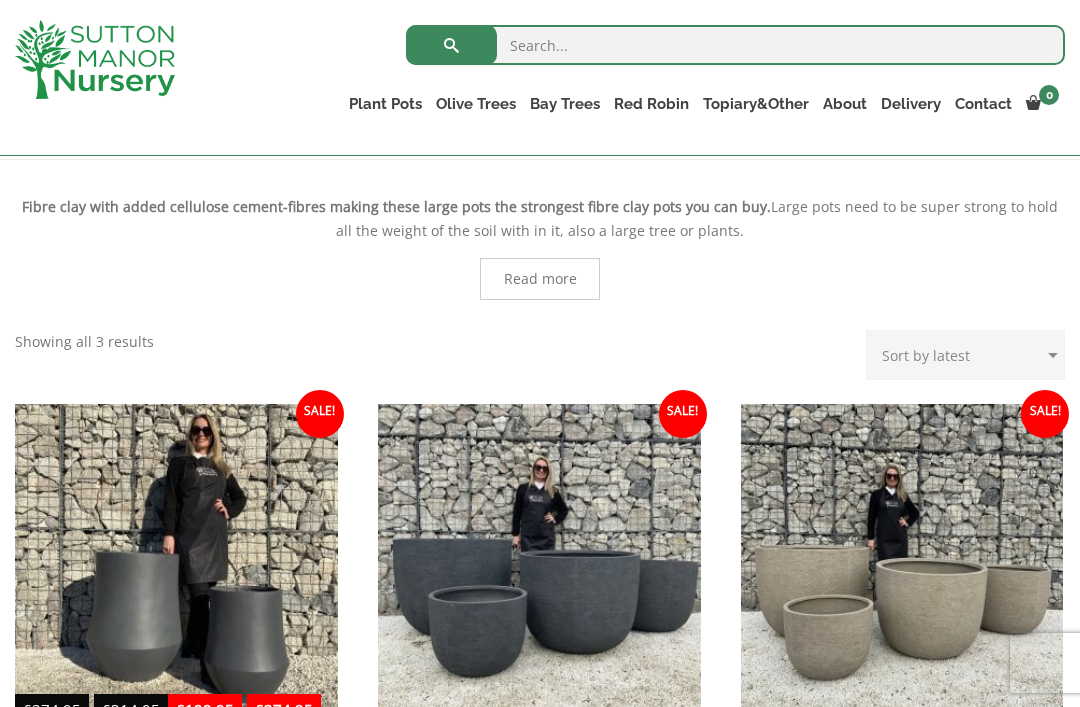 scroll, scrollTop: 378, scrollLeft: 0, axis: vertical 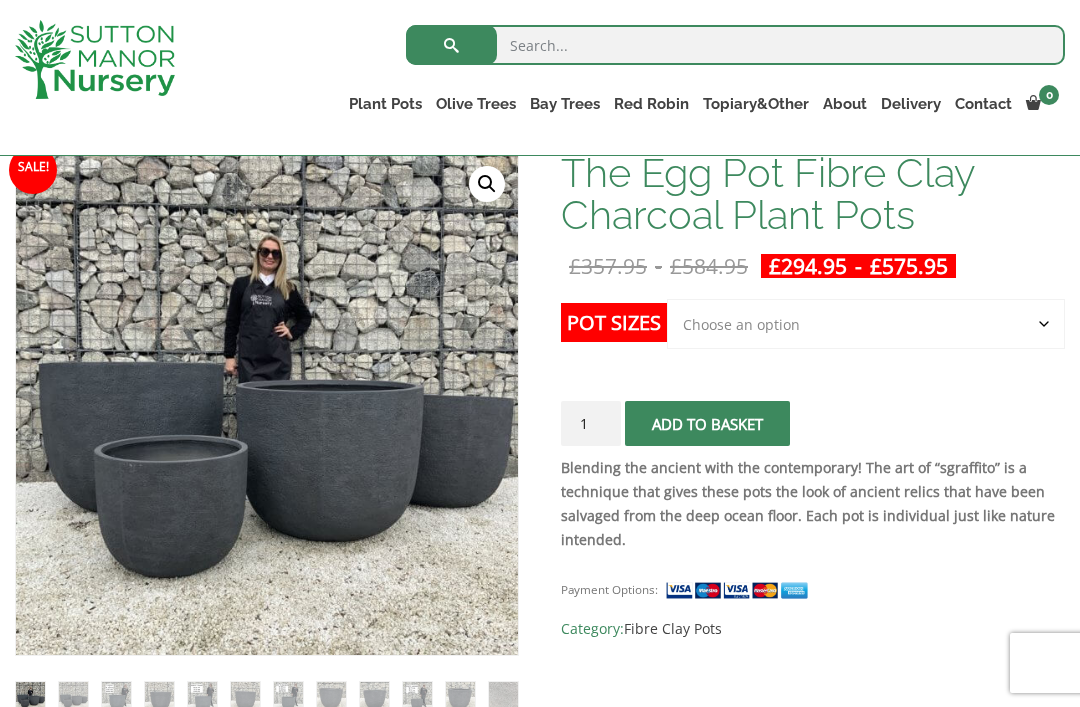 click on "Choose an option Click here to buy the 5th To Largest Pot In The Picture Click here to buy the 4th To Largest Pot In The Picture Click here to buy the 3rd To Largest Pot In The Picture Click here to buy the 2nd To Largest Pot In The Picture Click here to buy The Largest Pot In The Picture" 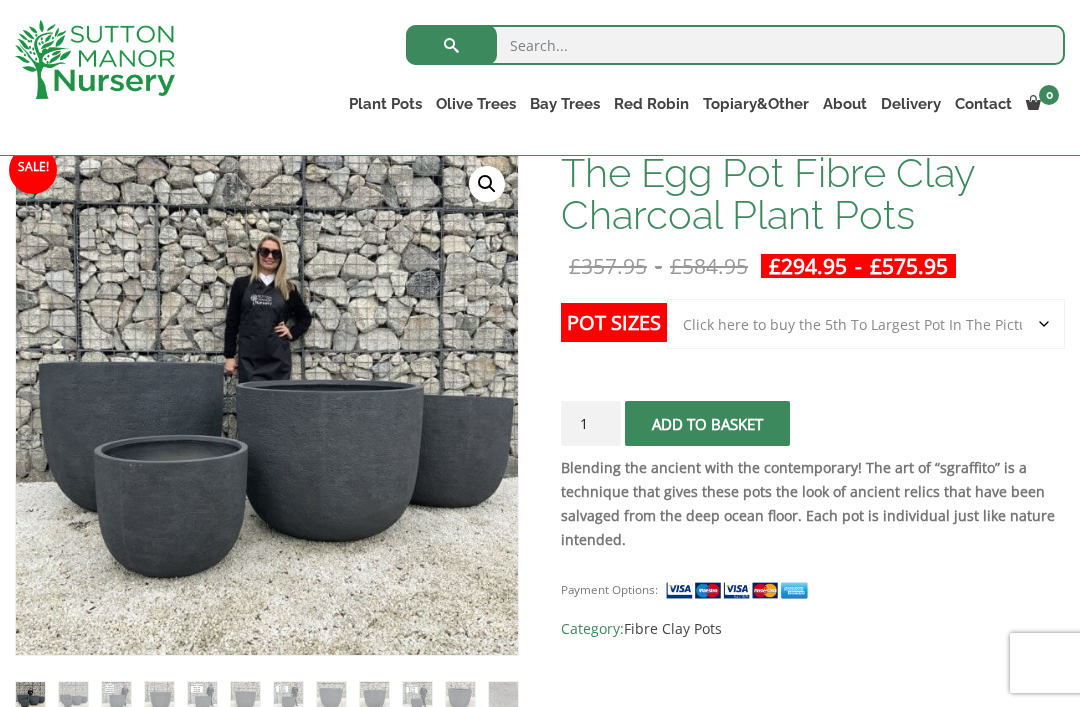 select on "Click here to buy the 5th To Largest Pot In The Picture" 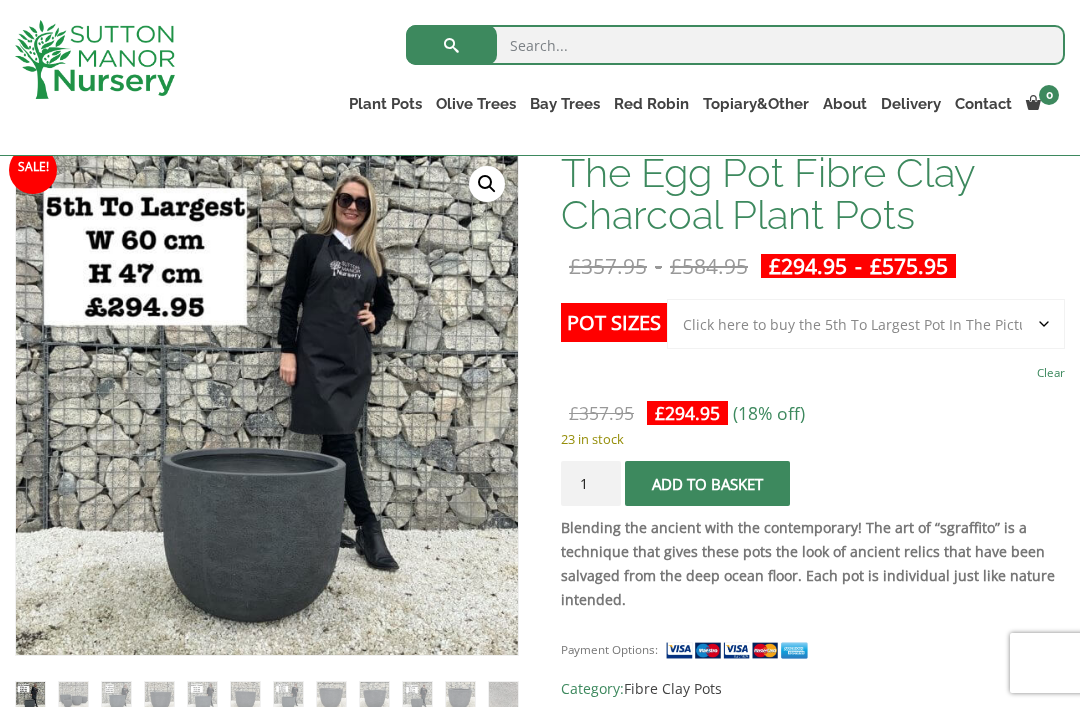 click on "Choose an option Click here to buy the 5th To Largest Pot In The Picture Click here to buy the 4th To Largest Pot In The Picture Click here to buy the 3rd To Largest Pot In The Picture Click here to buy the 2nd To Largest Pot In The Picture Click here to buy The Largest Pot In The Picture" 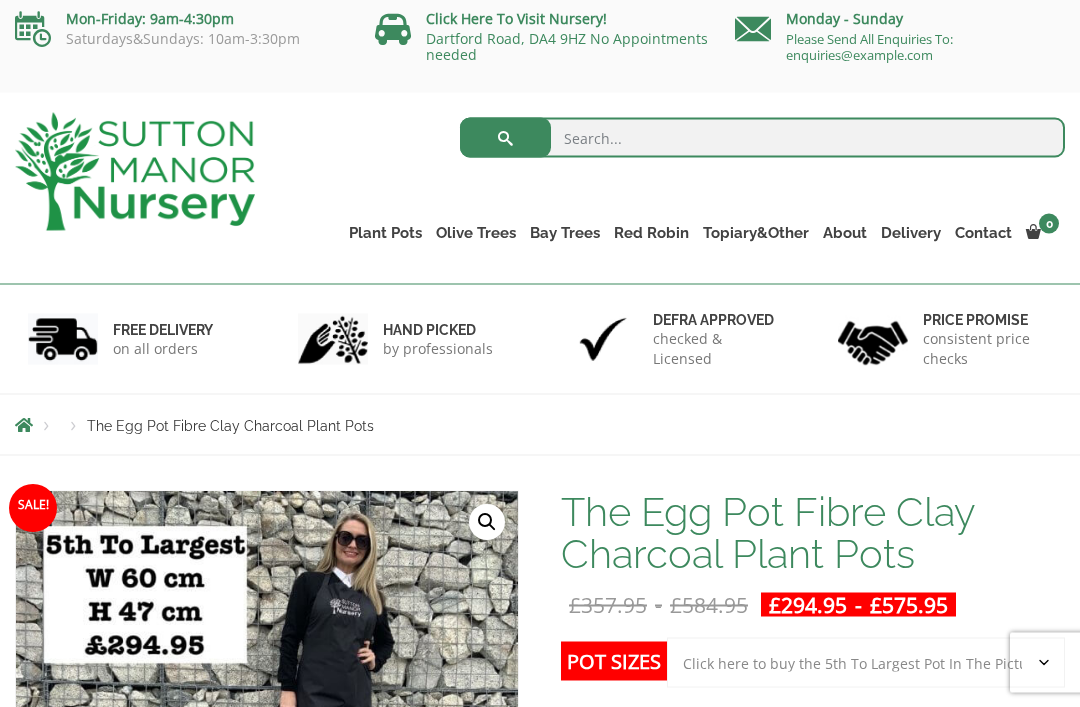 scroll, scrollTop: 1, scrollLeft: 0, axis: vertical 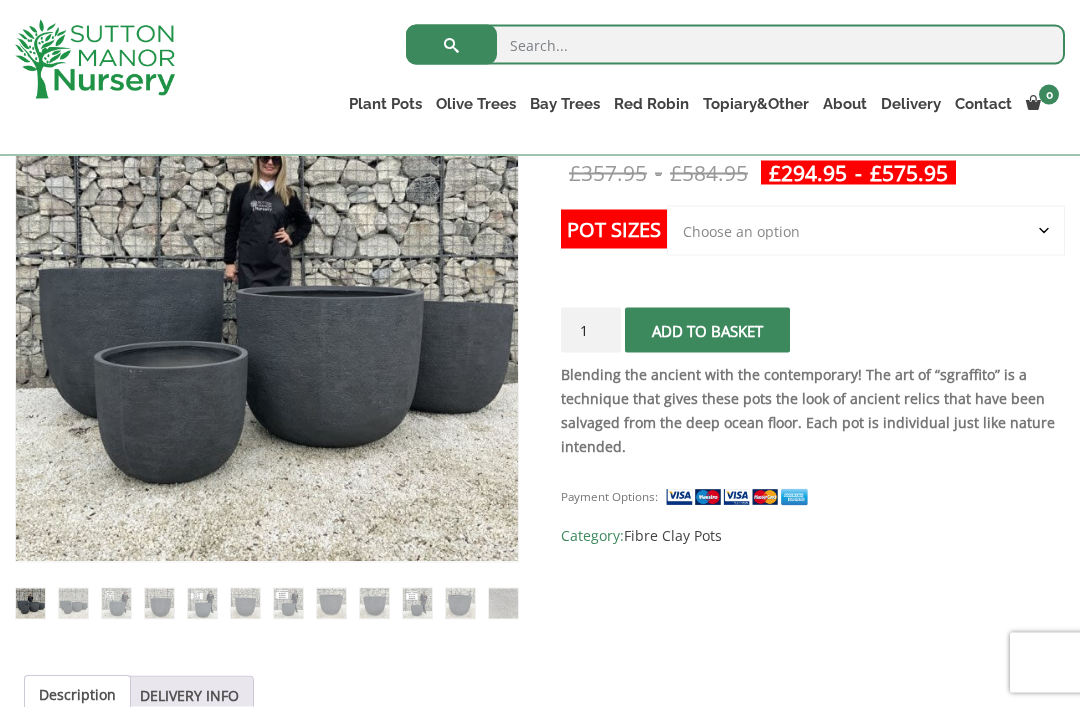 click on "Choose an option Click here to buy the 5th To Largest Pot In The Picture Click here to buy the 4th To Largest Pot In The Picture Click here to buy the 3rd To Largest Pot In The Picture Click here to buy the 2nd To Largest Pot In The Picture Click here to buy The Largest Pot In The Picture" 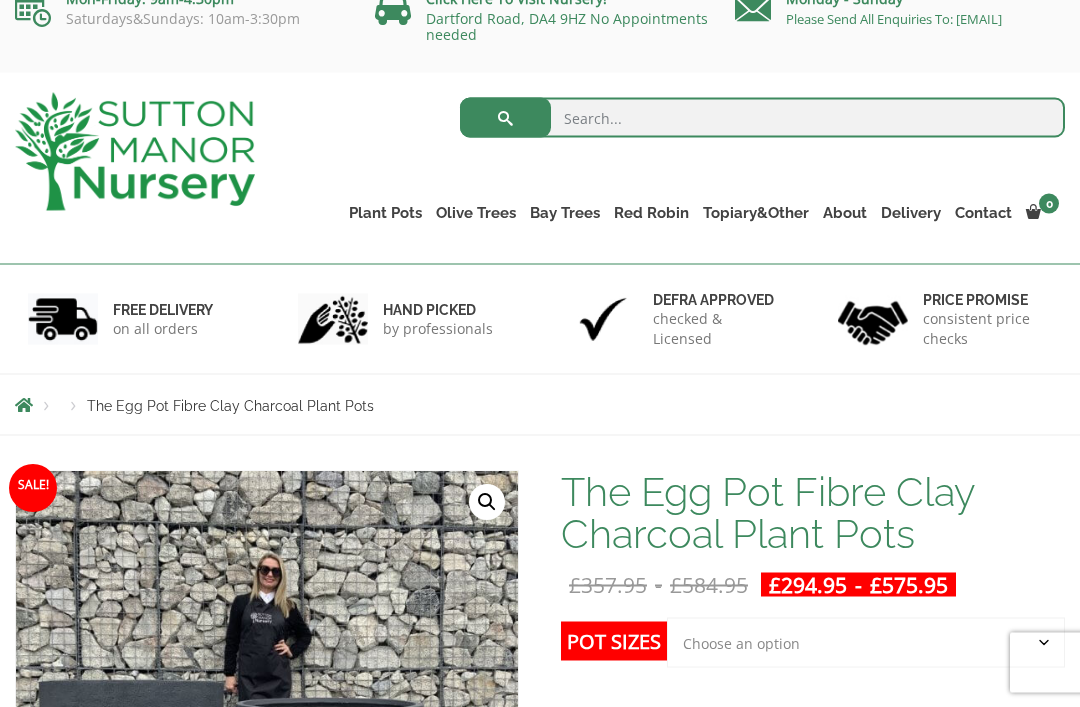 scroll, scrollTop: 10, scrollLeft: 0, axis: vertical 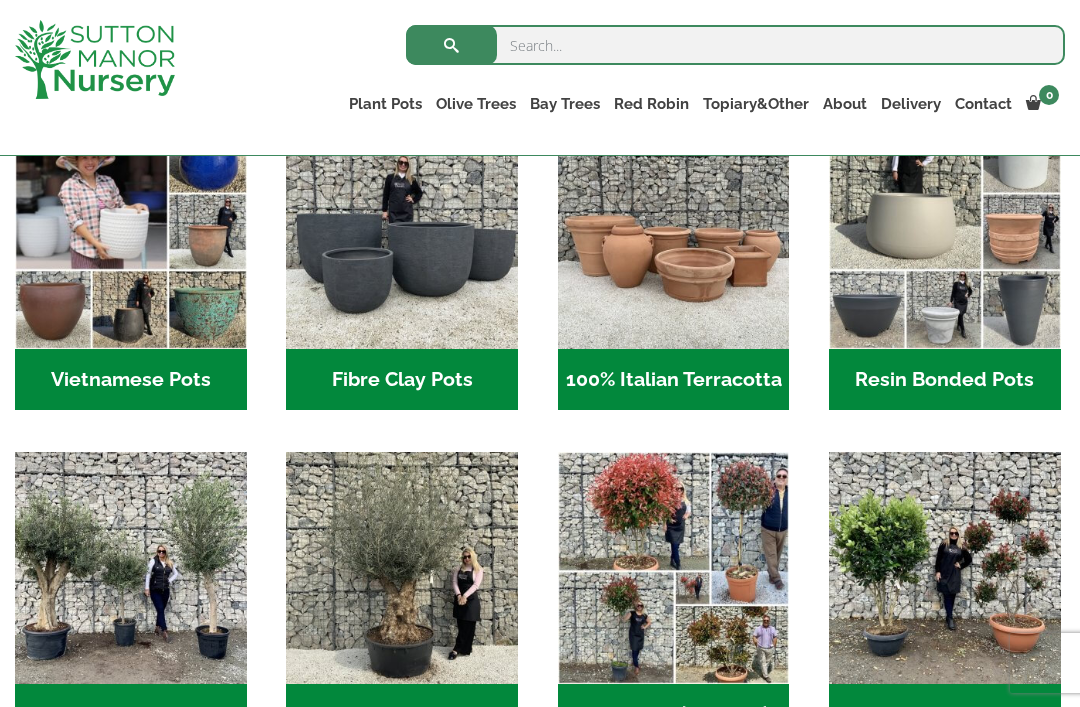 click at bounding box center (674, 233) 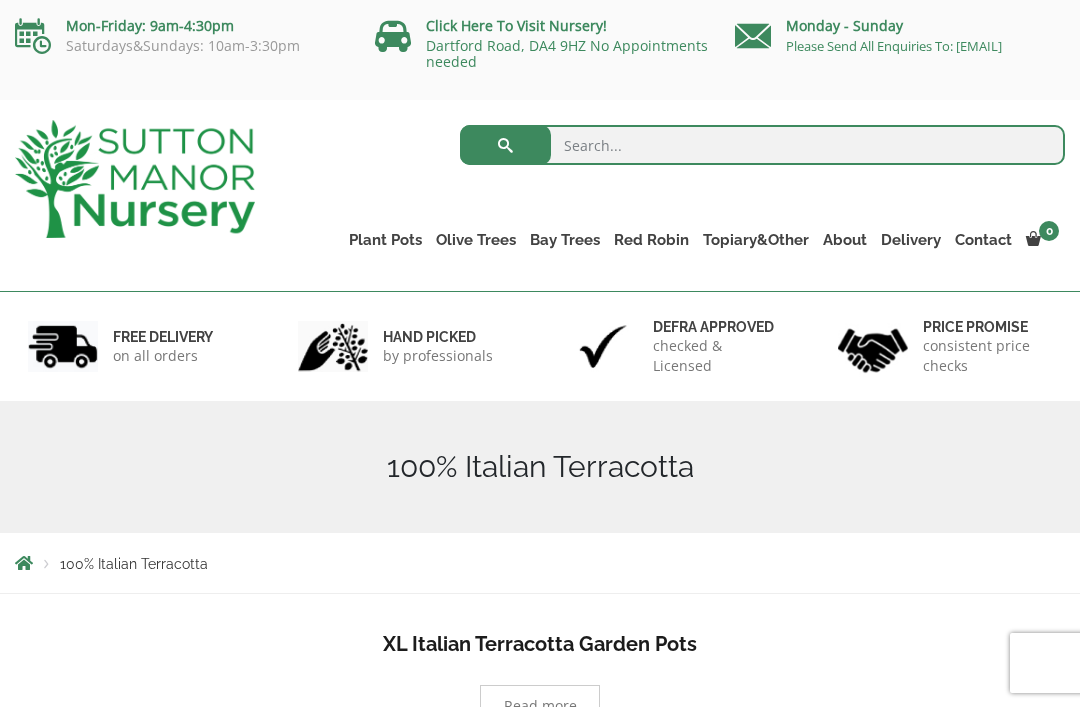 scroll, scrollTop: 0, scrollLeft: 0, axis: both 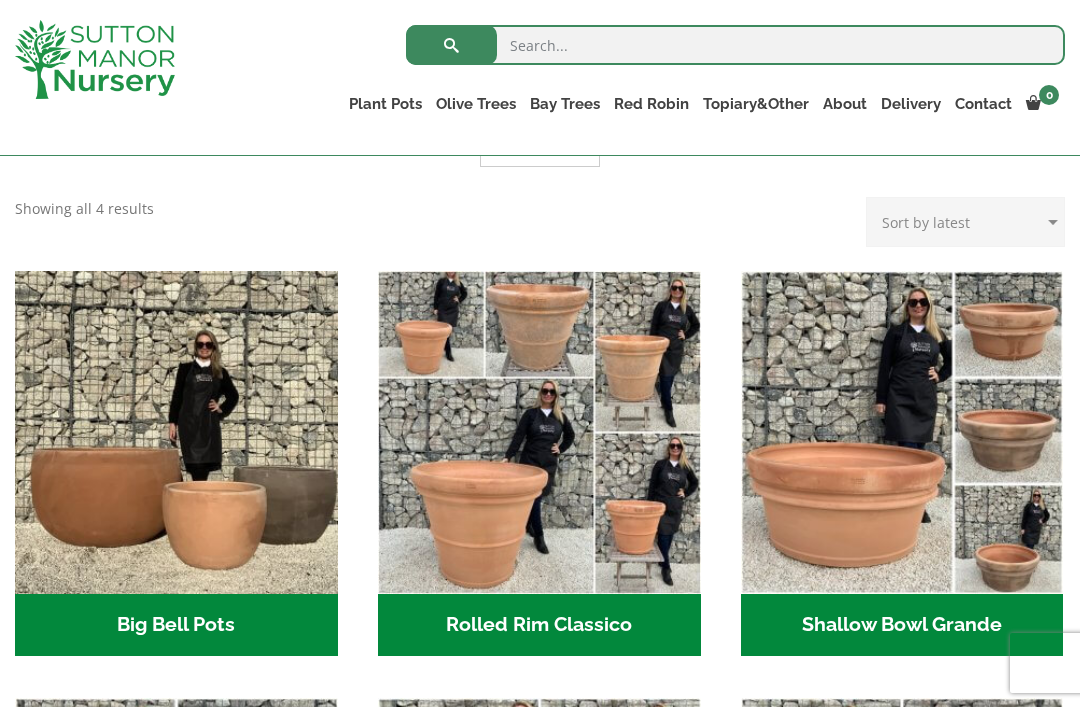click on "Shallow Bowl Grande  (2)" at bounding box center (902, 625) 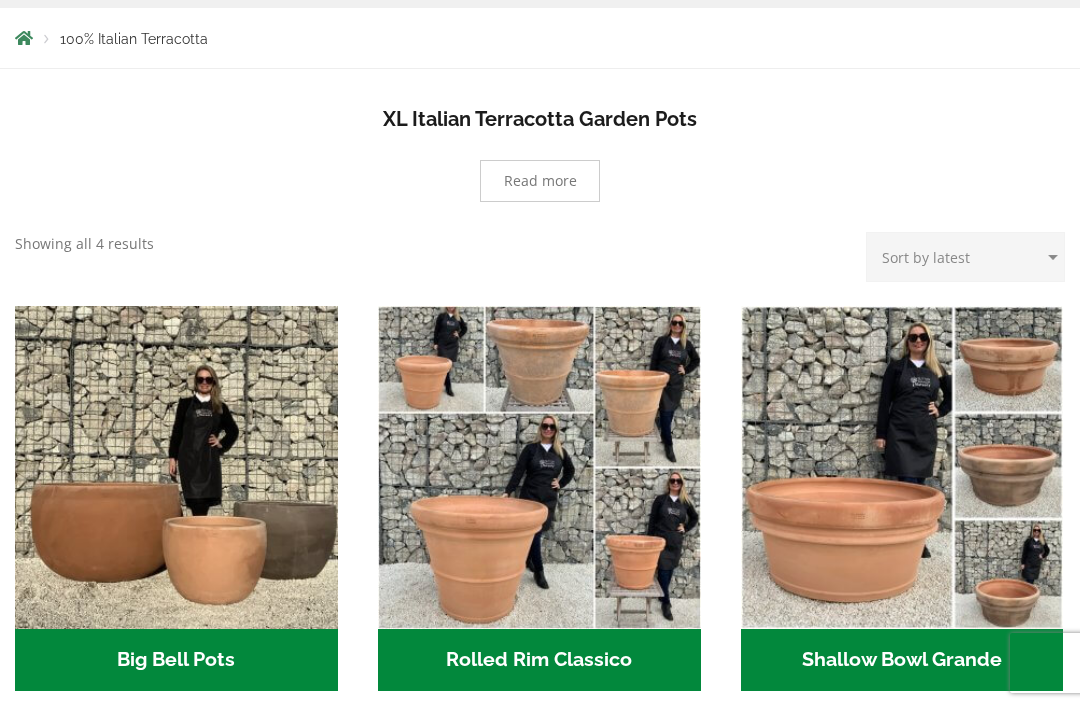 scroll, scrollTop: 588, scrollLeft: 0, axis: vertical 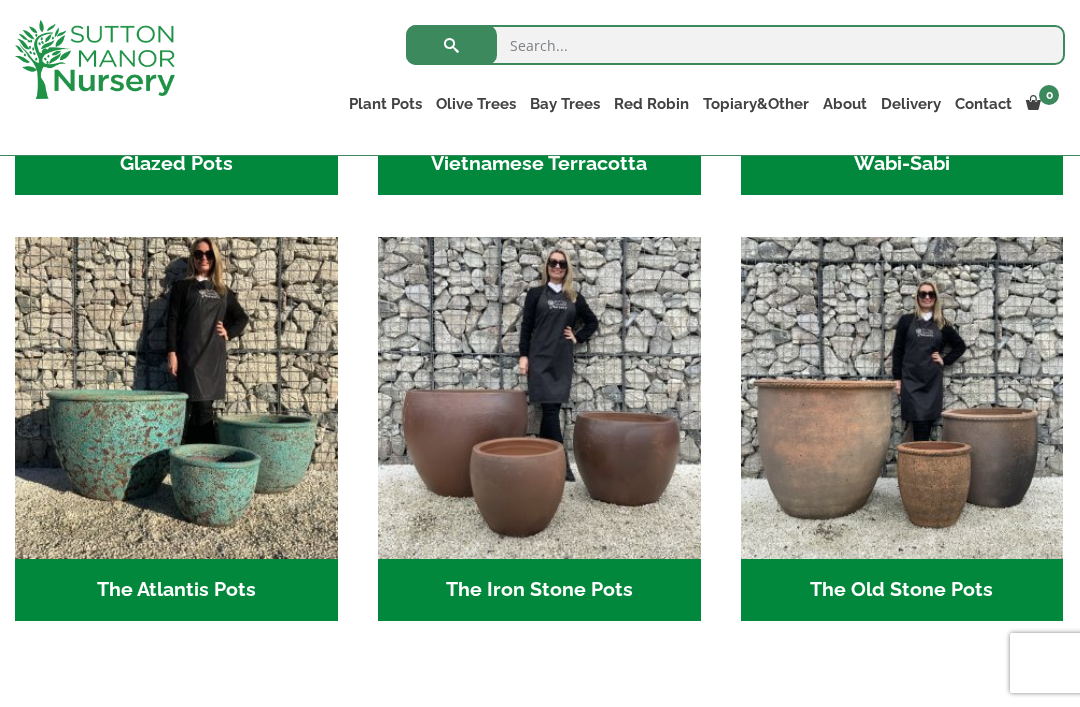 click at bounding box center (176, 398) 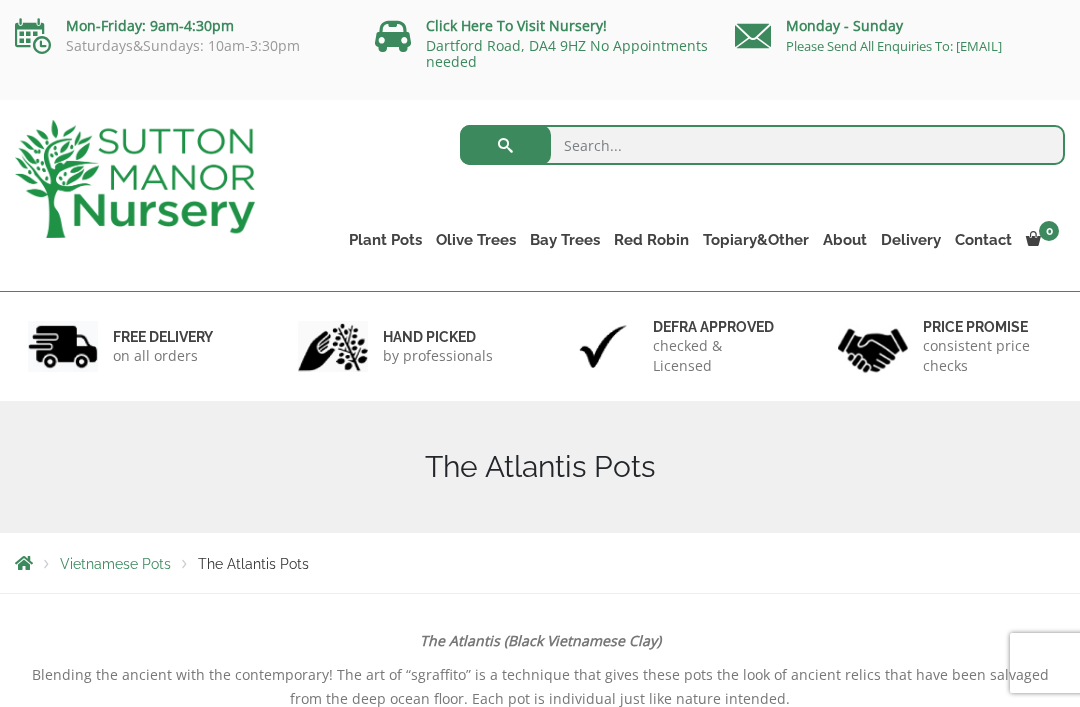 scroll, scrollTop: 190, scrollLeft: 0, axis: vertical 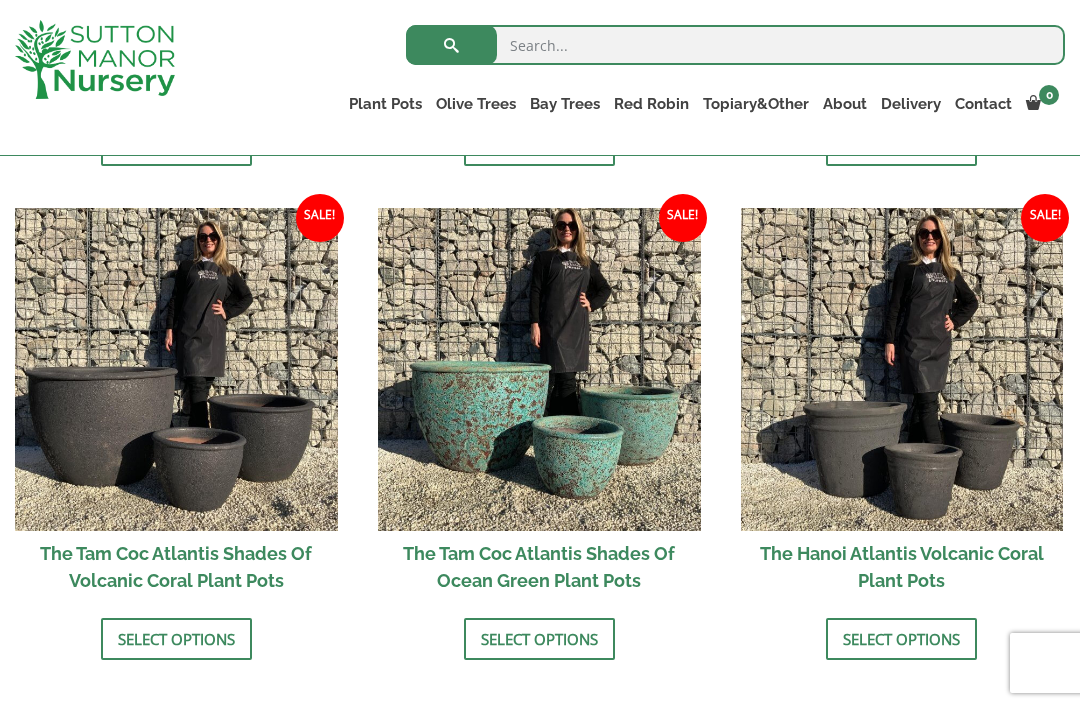 click on "Select options" at bounding box center [539, 639] 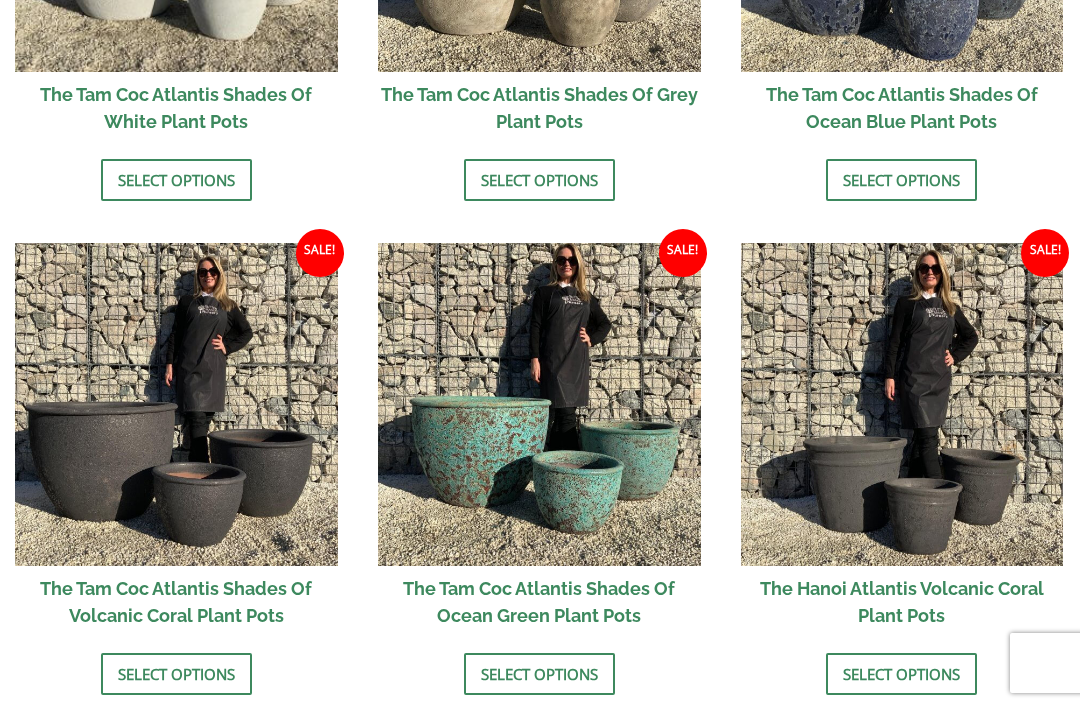 scroll, scrollTop: 1680, scrollLeft: 0, axis: vertical 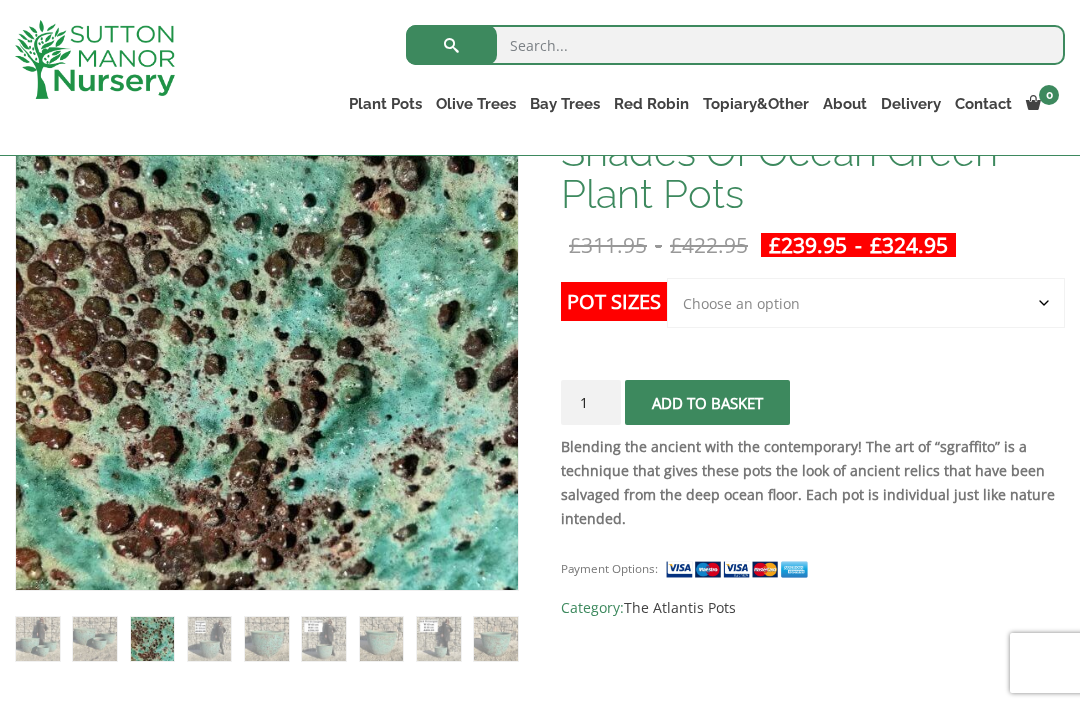 click at bounding box center (769, 341) 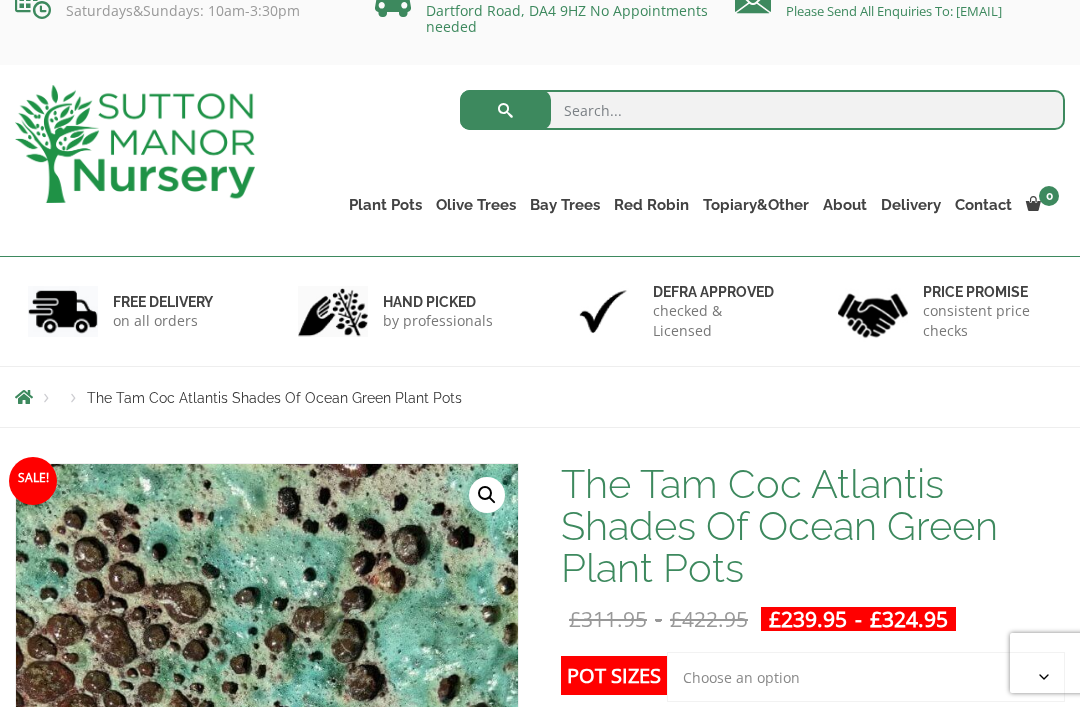scroll, scrollTop: 0, scrollLeft: 0, axis: both 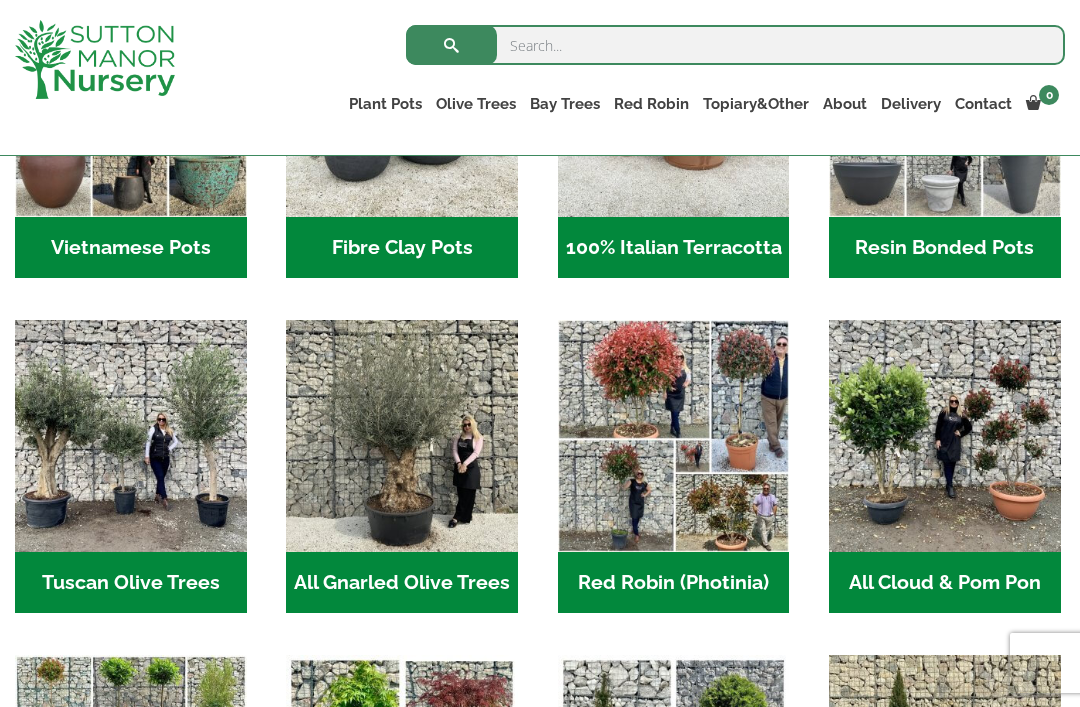 click at bounding box center [131, 436] 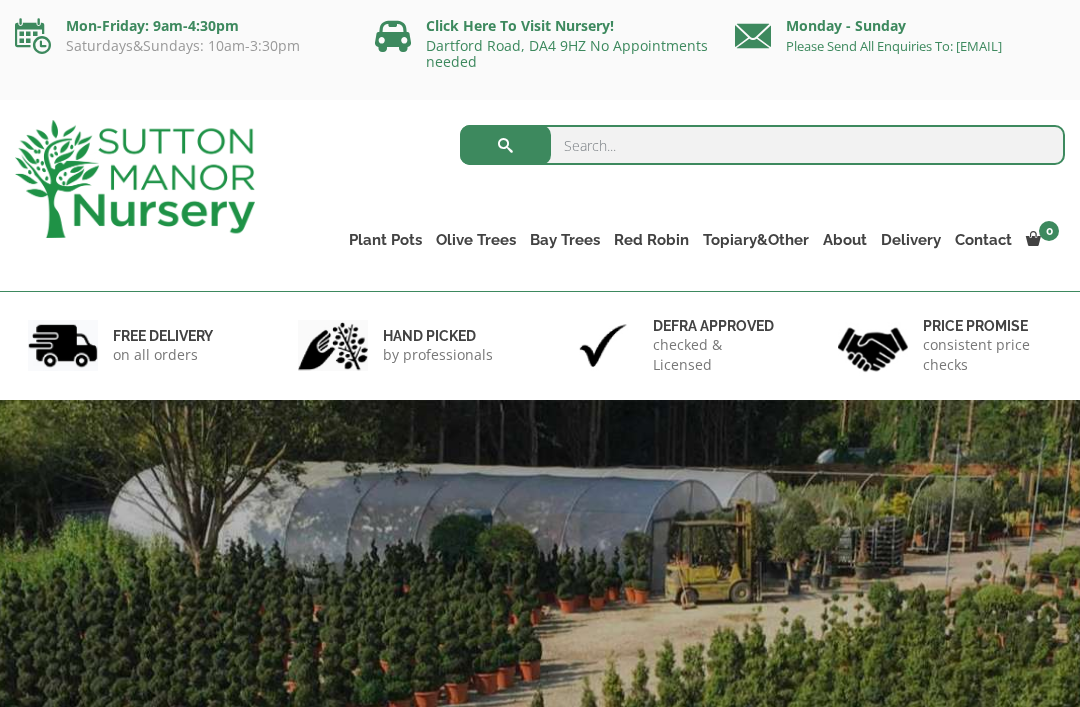 scroll, scrollTop: 883, scrollLeft: 0, axis: vertical 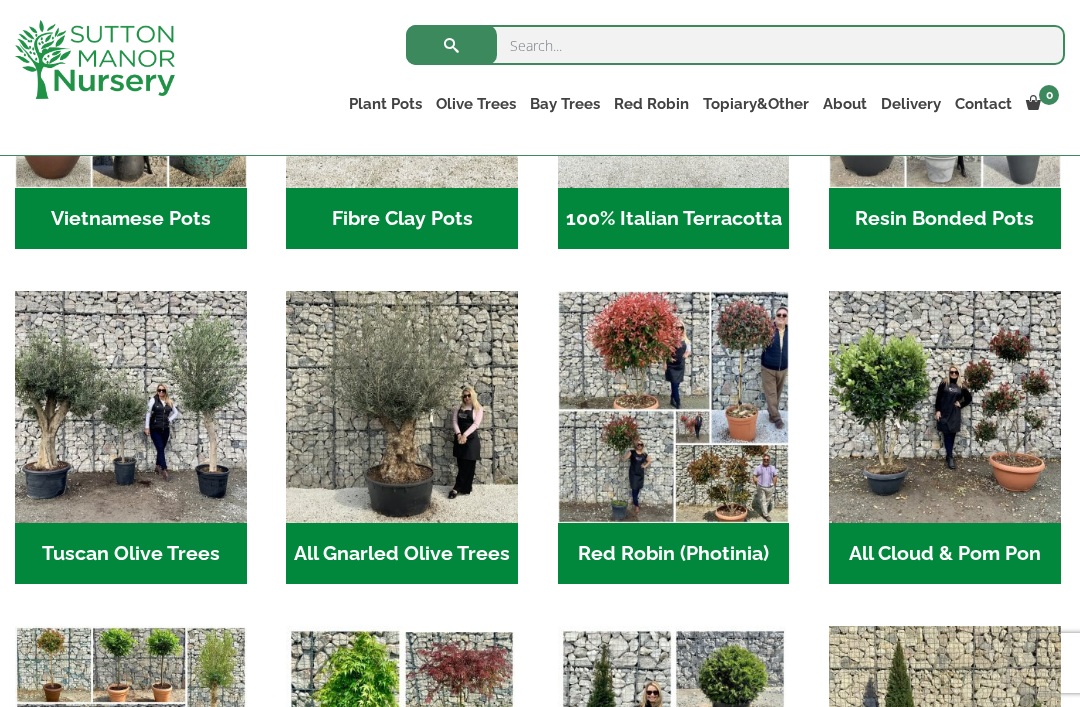 click at bounding box center (402, 407) 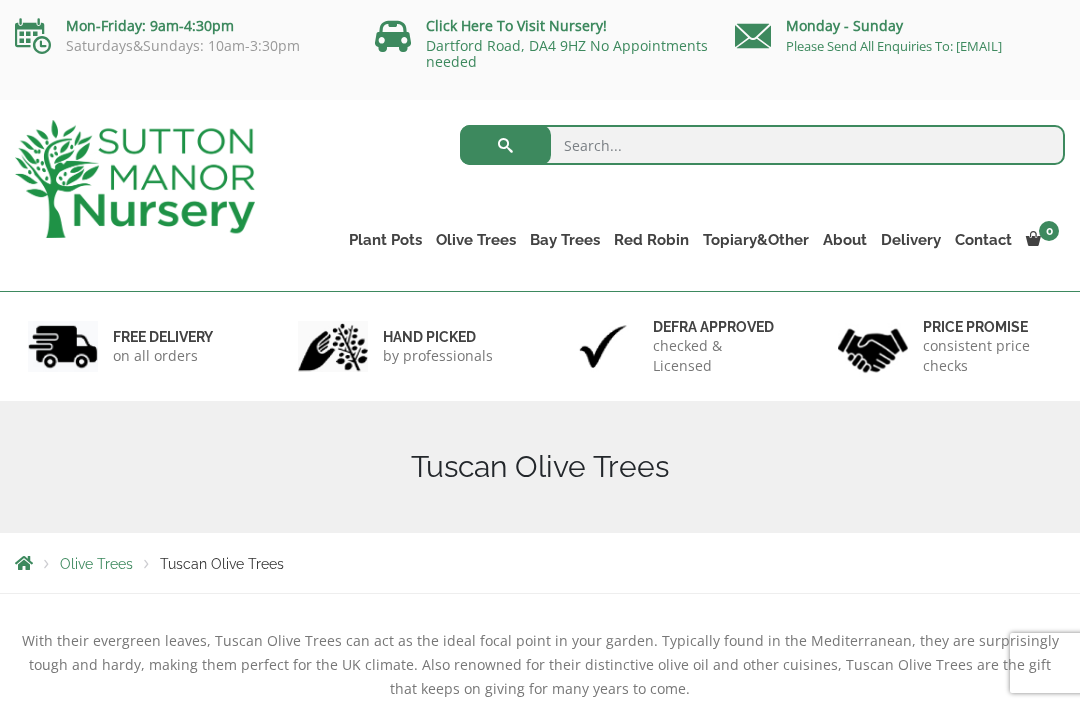 scroll, scrollTop: 0, scrollLeft: 0, axis: both 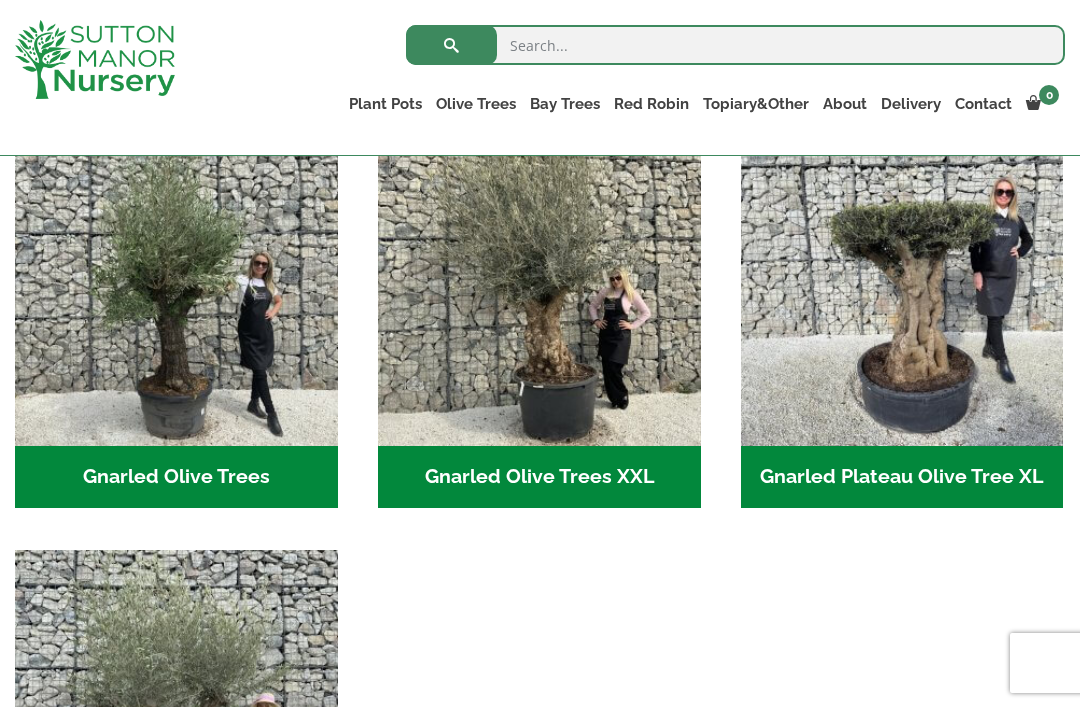 click on "Gnarled Olive Trees  (135)" at bounding box center [176, 477] 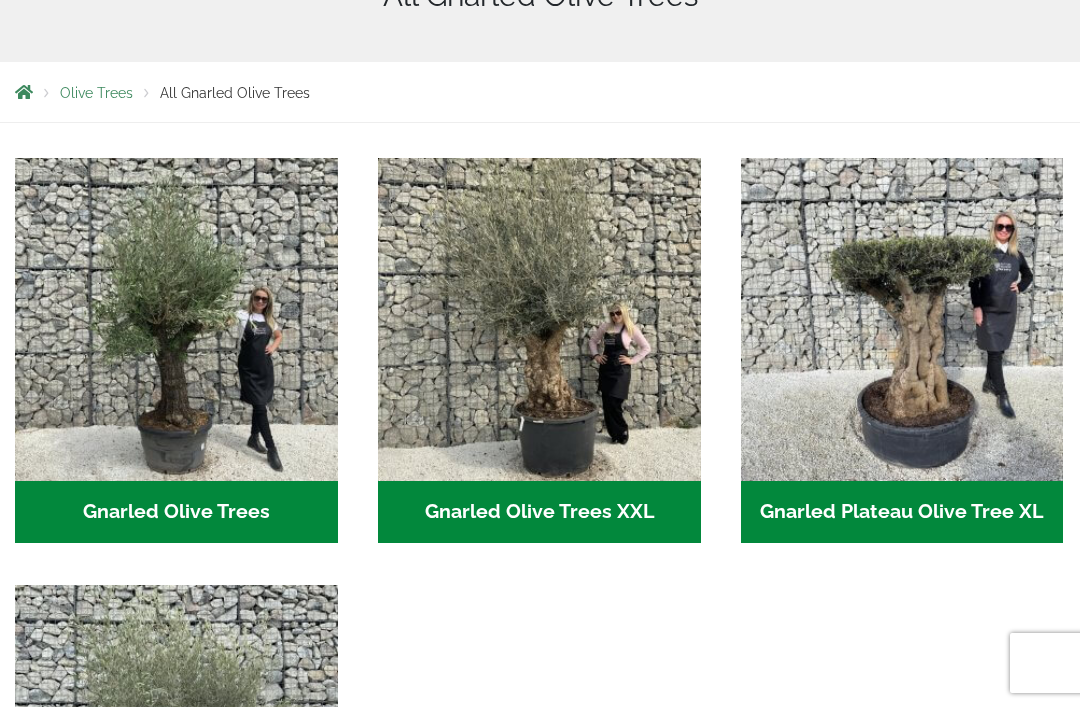 scroll, scrollTop: 534, scrollLeft: 0, axis: vertical 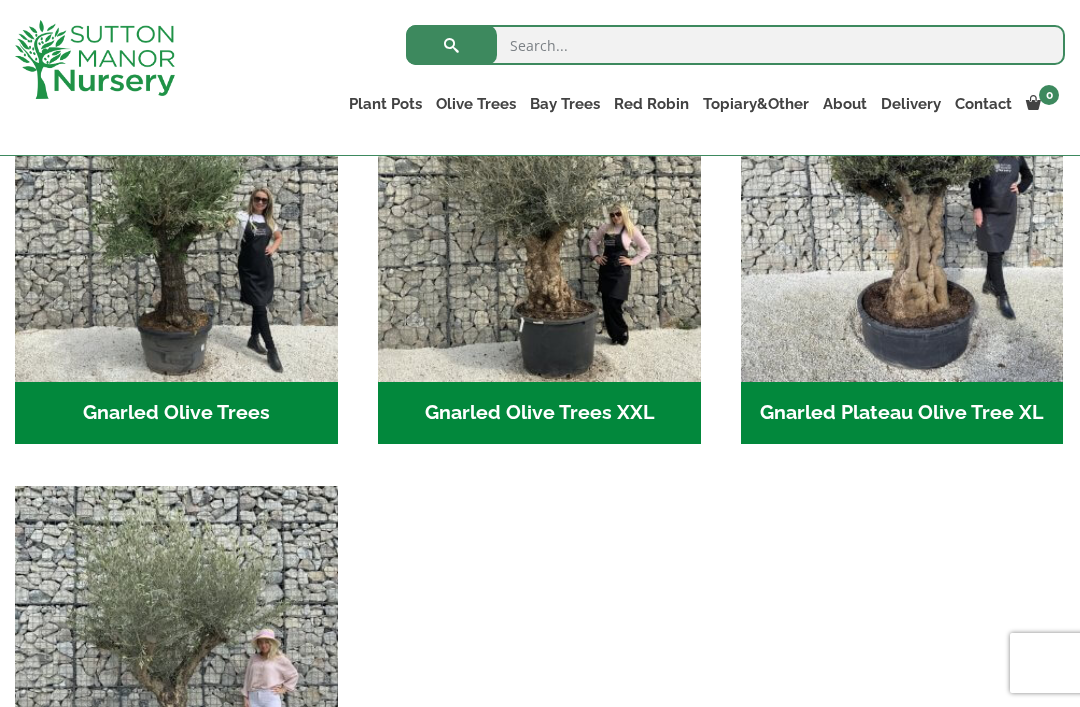 click on "Gnarled Olive Trees XXL  (63)" at bounding box center (539, 413) 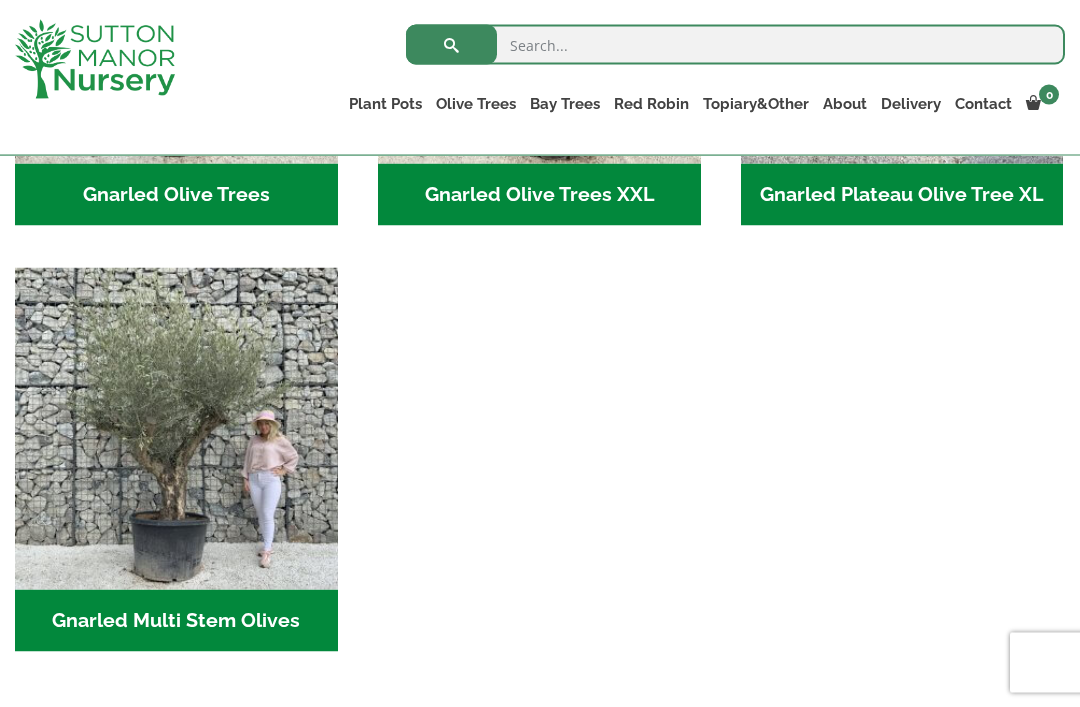 scroll, scrollTop: 753, scrollLeft: 0, axis: vertical 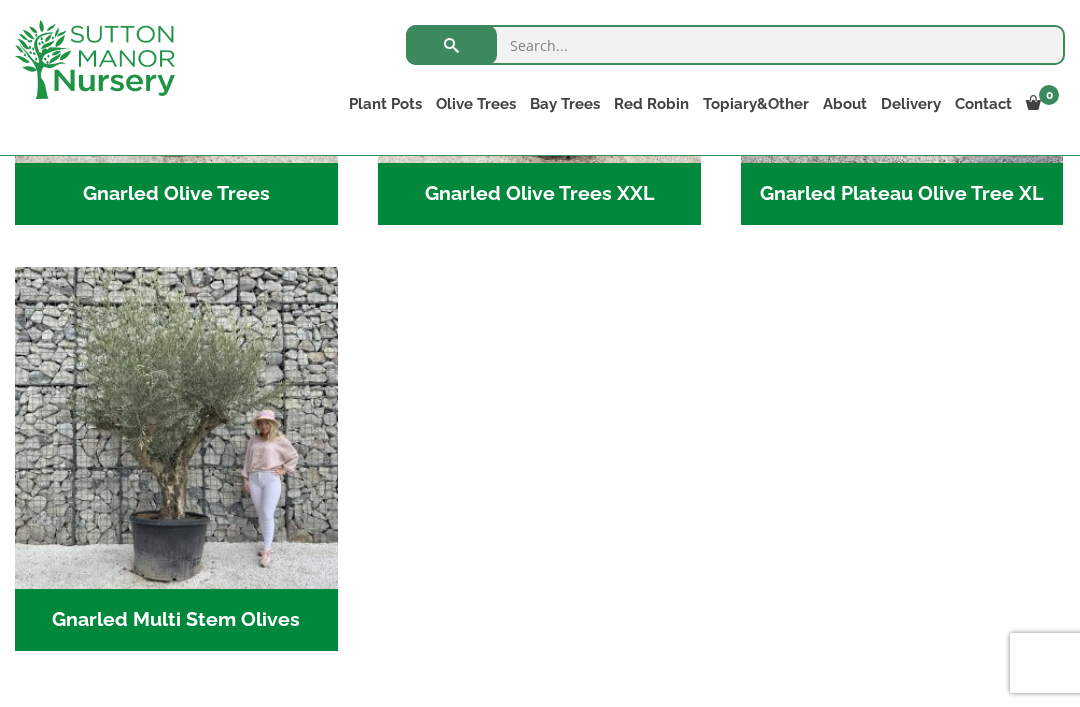 click on "Gnarled Multi Stem Olives  (6)" at bounding box center [176, 620] 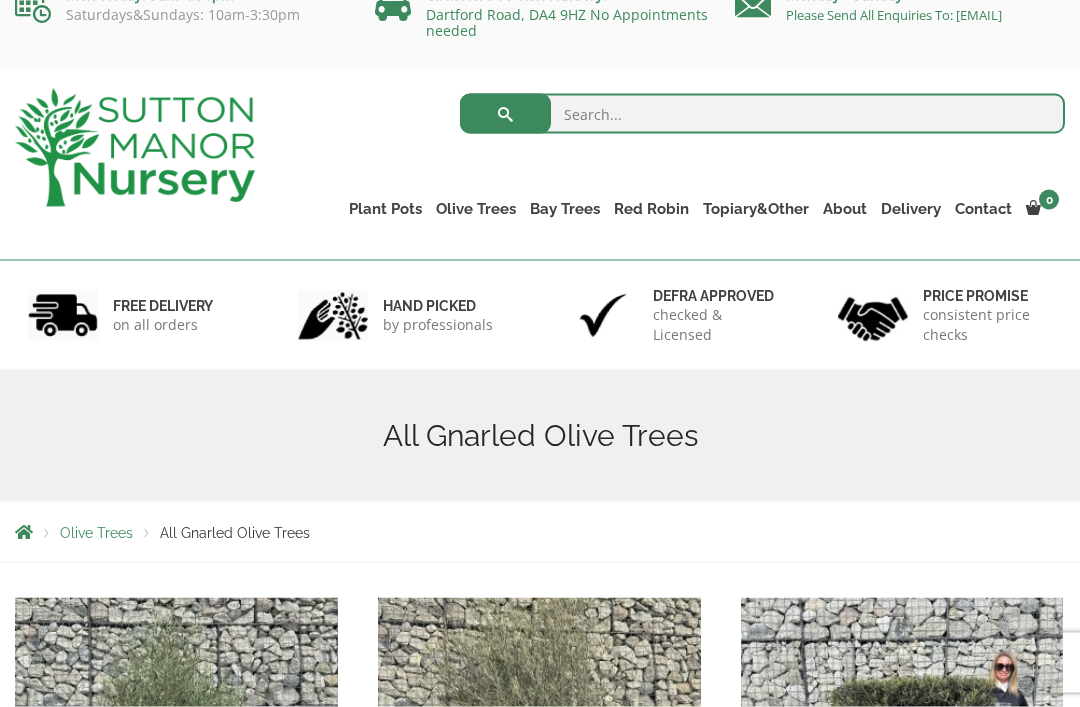 scroll, scrollTop: 0, scrollLeft: 0, axis: both 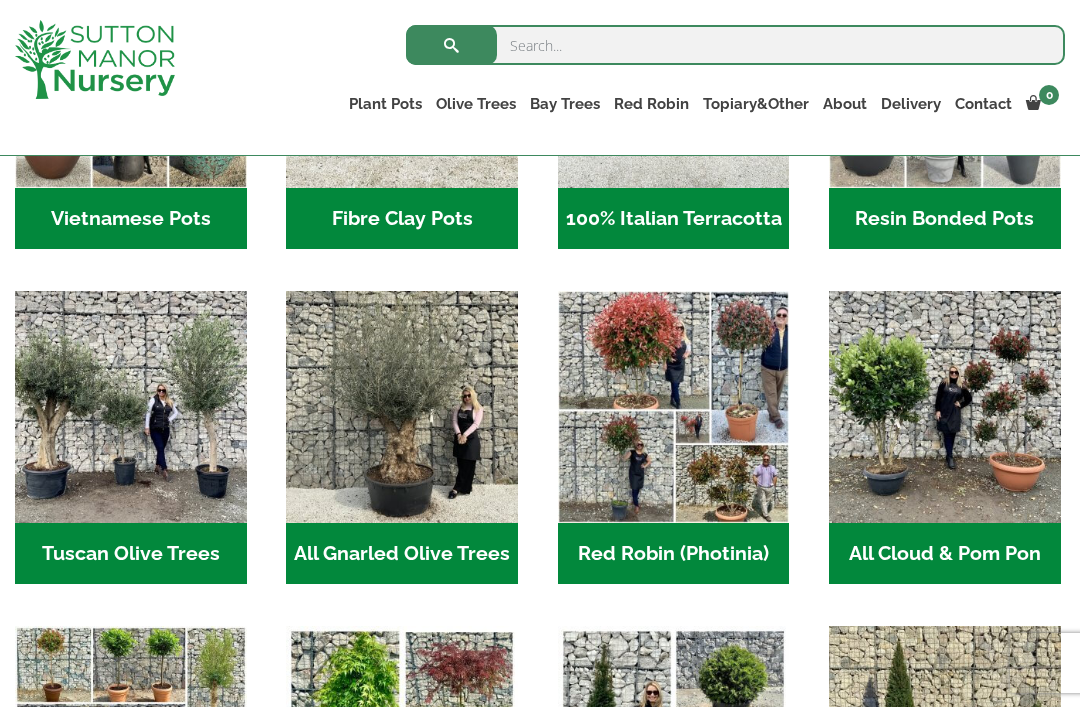 click at bounding box center (674, 407) 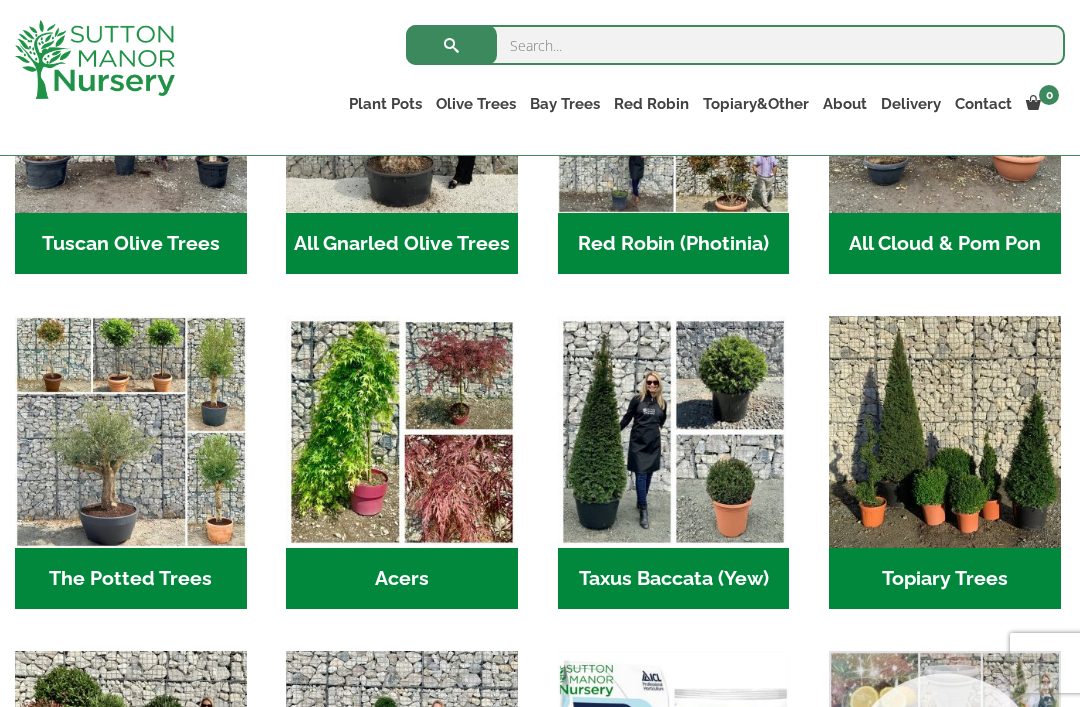scroll, scrollTop: 1208, scrollLeft: 0, axis: vertical 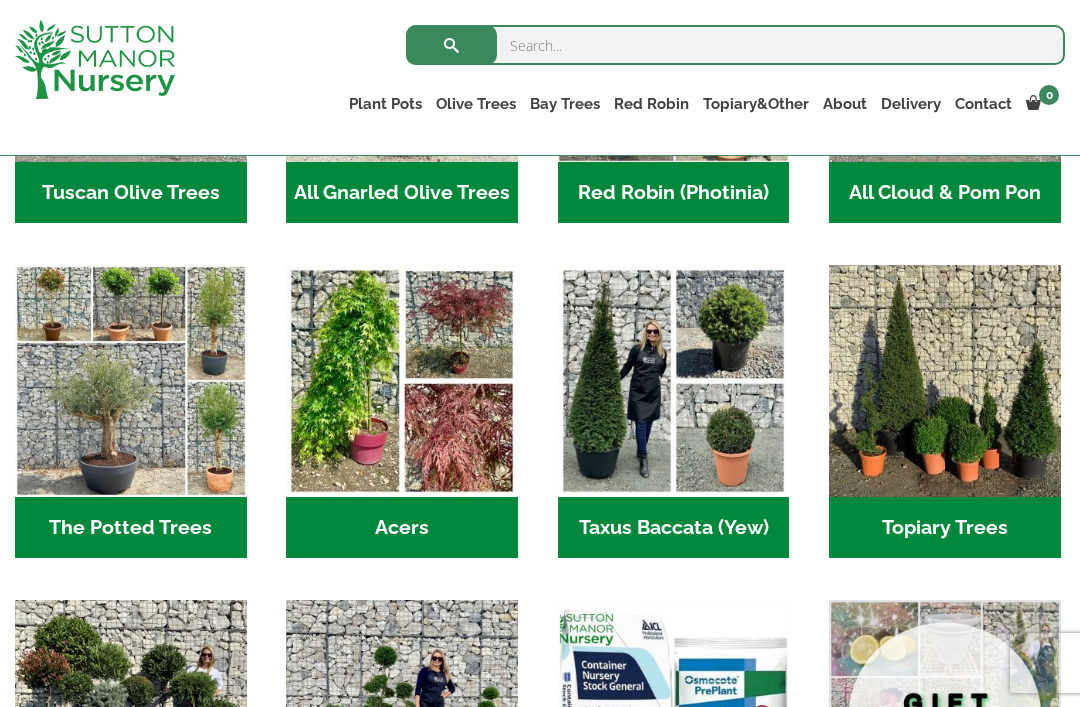 click at bounding box center [131, 381] 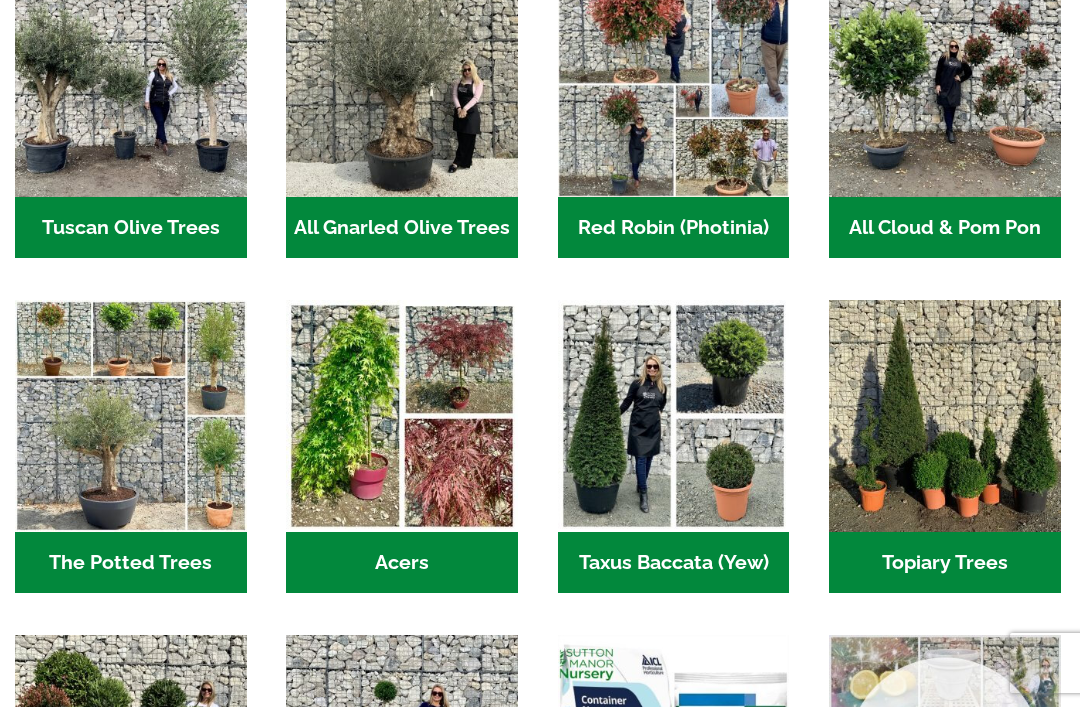 scroll, scrollTop: 1272, scrollLeft: 0, axis: vertical 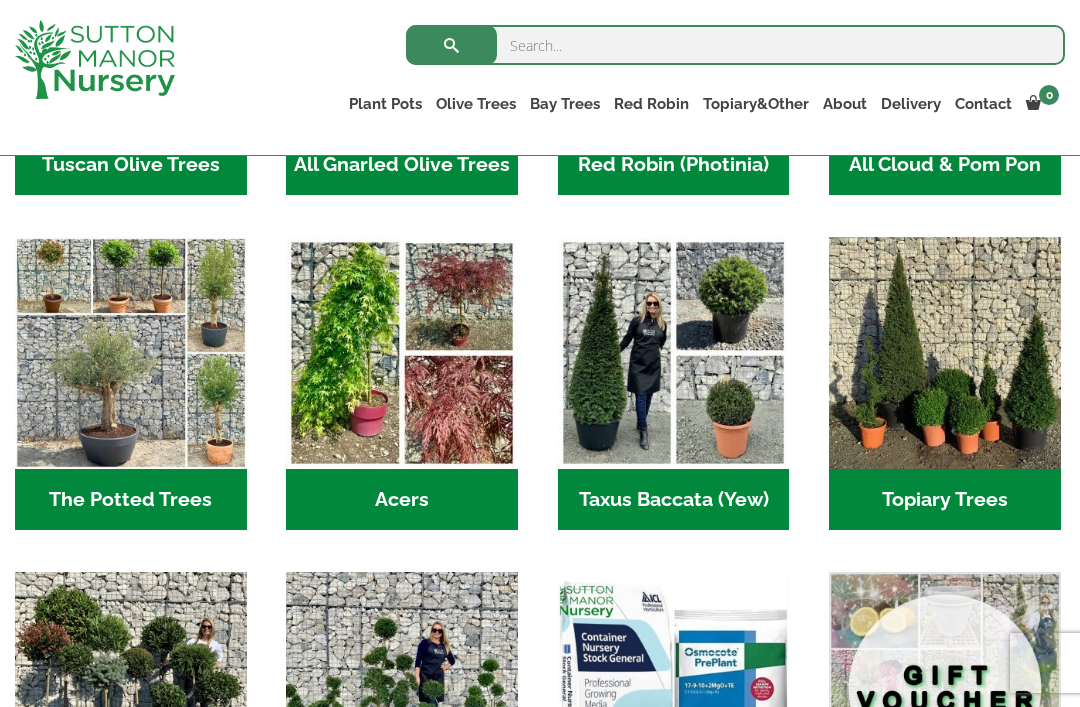 click on "Acers  (3)" at bounding box center (402, 500) 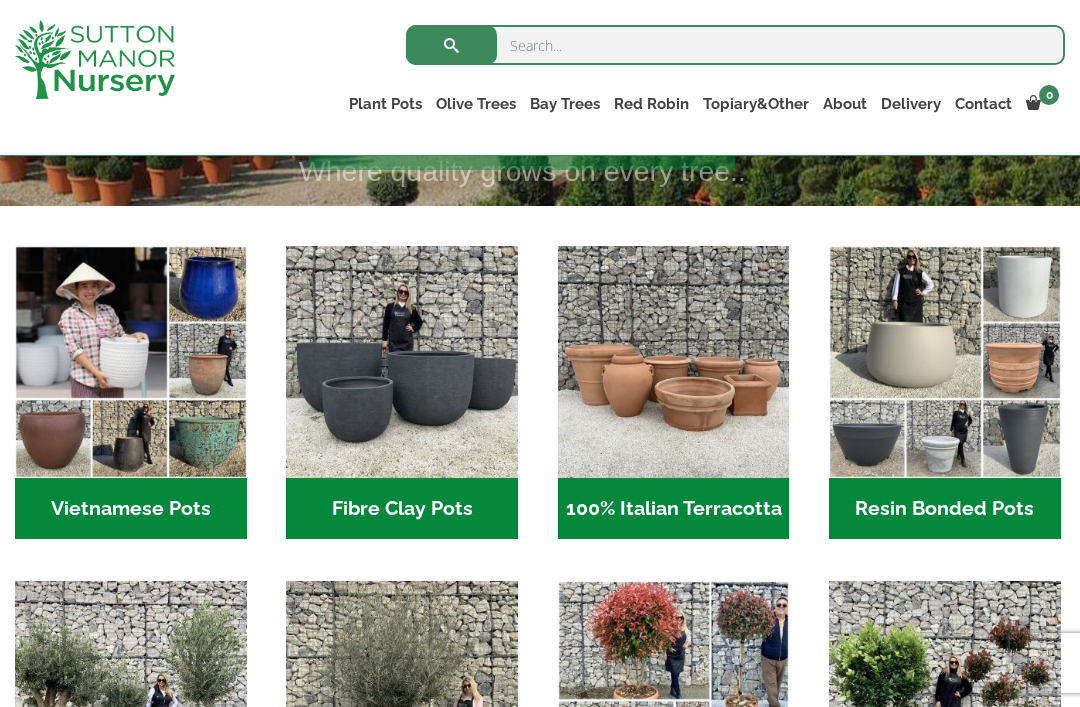 scroll, scrollTop: 517, scrollLeft: 0, axis: vertical 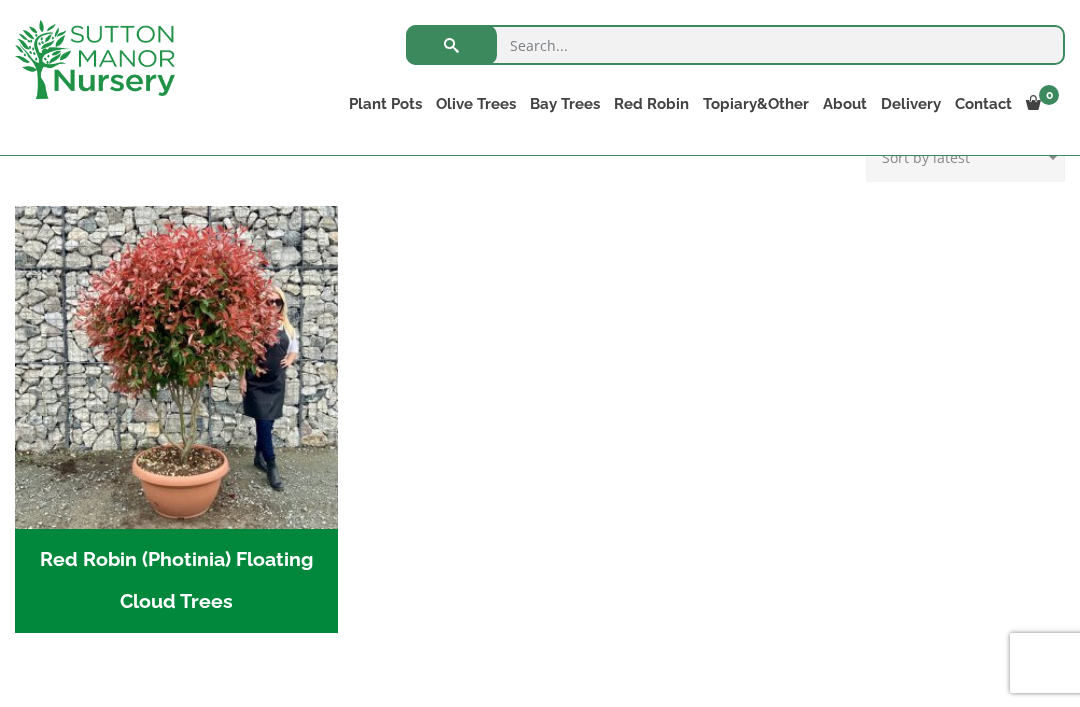 click on "Red Robin (Photinia) Floating Cloud Trees  (3)" at bounding box center [176, 581] 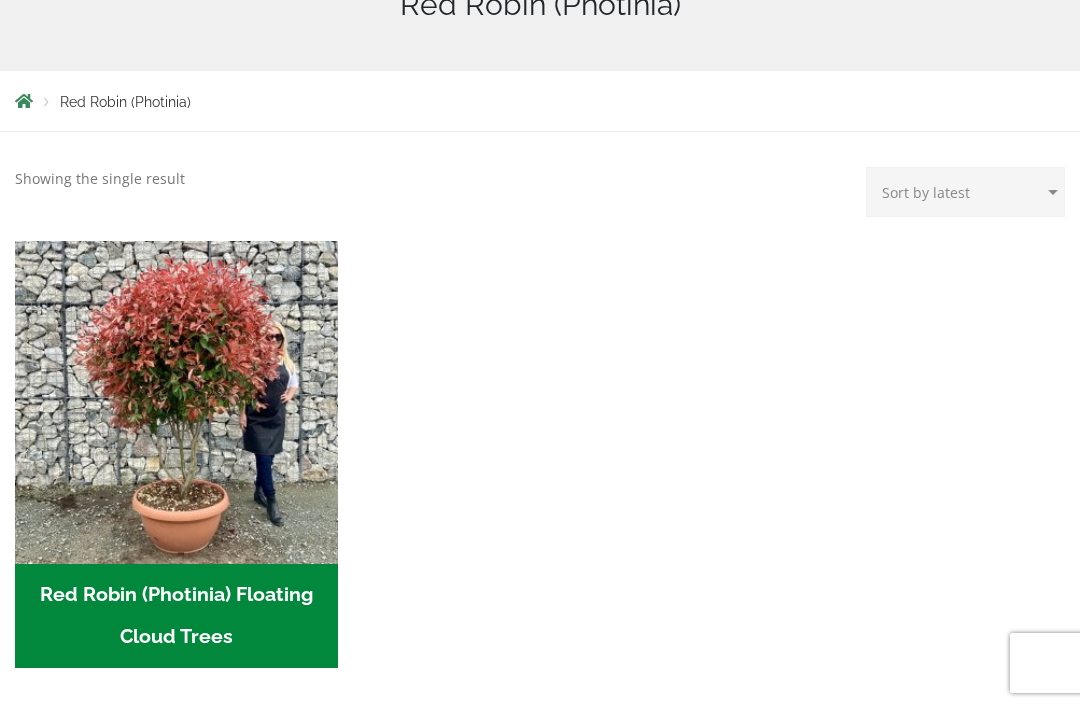 scroll, scrollTop: 525, scrollLeft: 0, axis: vertical 